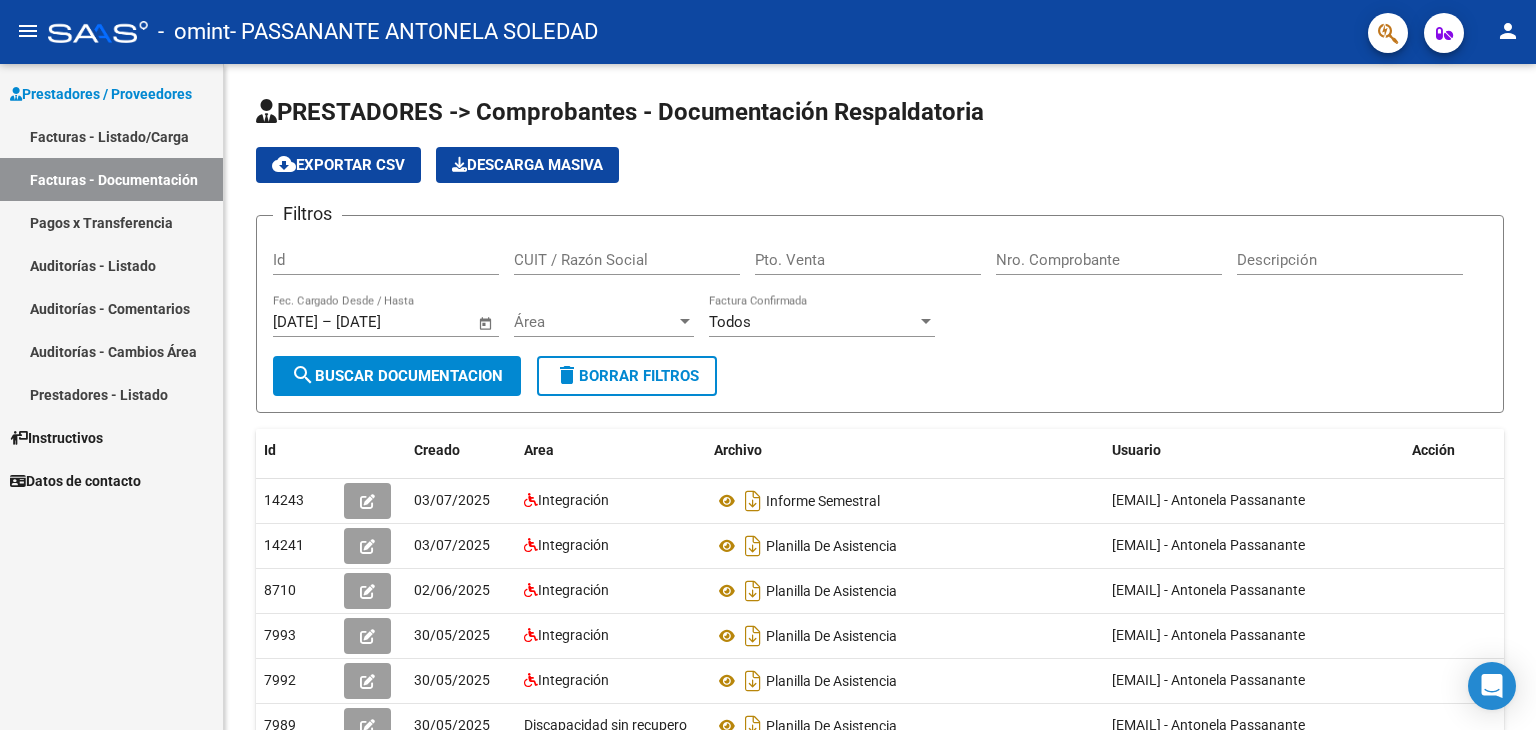 scroll, scrollTop: 0, scrollLeft: 0, axis: both 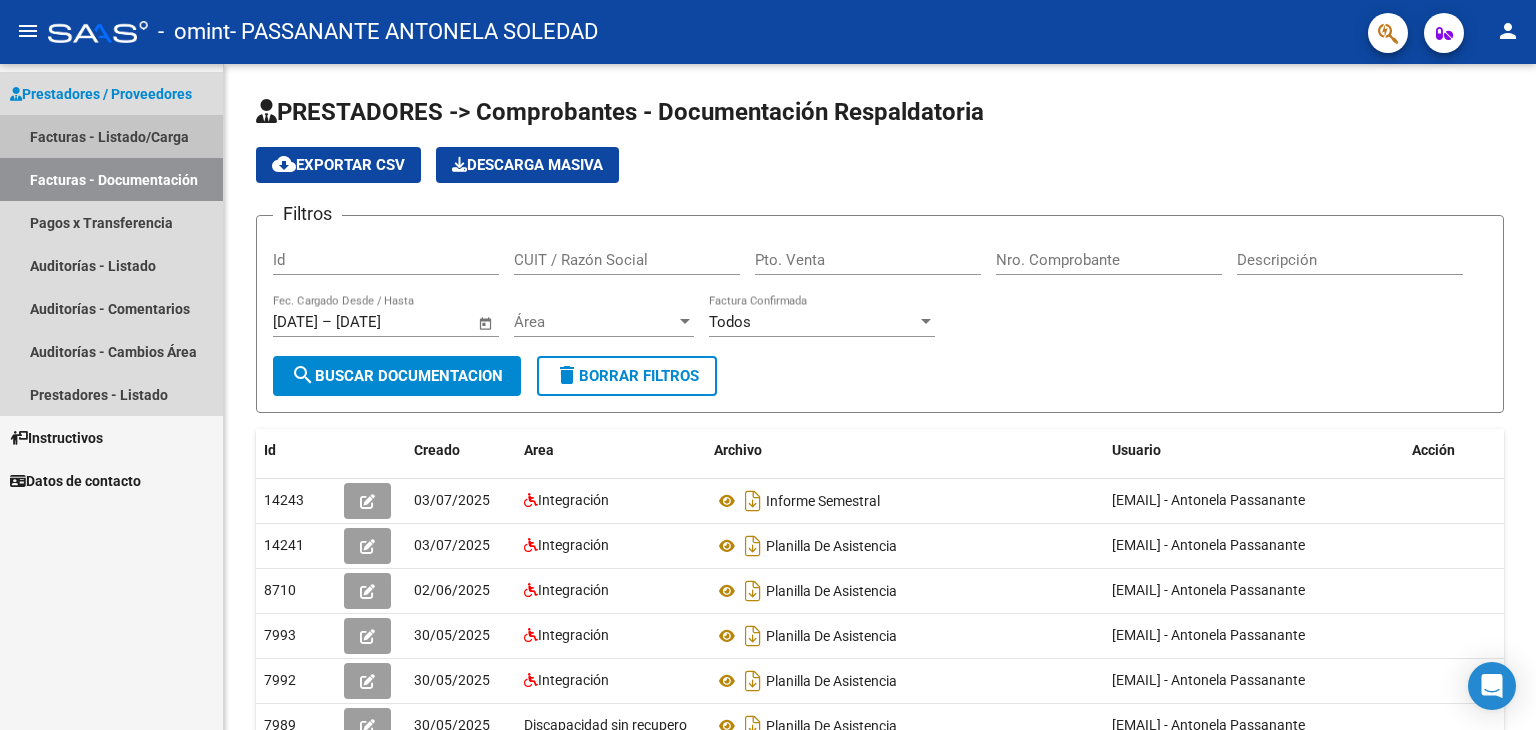 click on "Facturas - Listado/Carga" at bounding box center (111, 136) 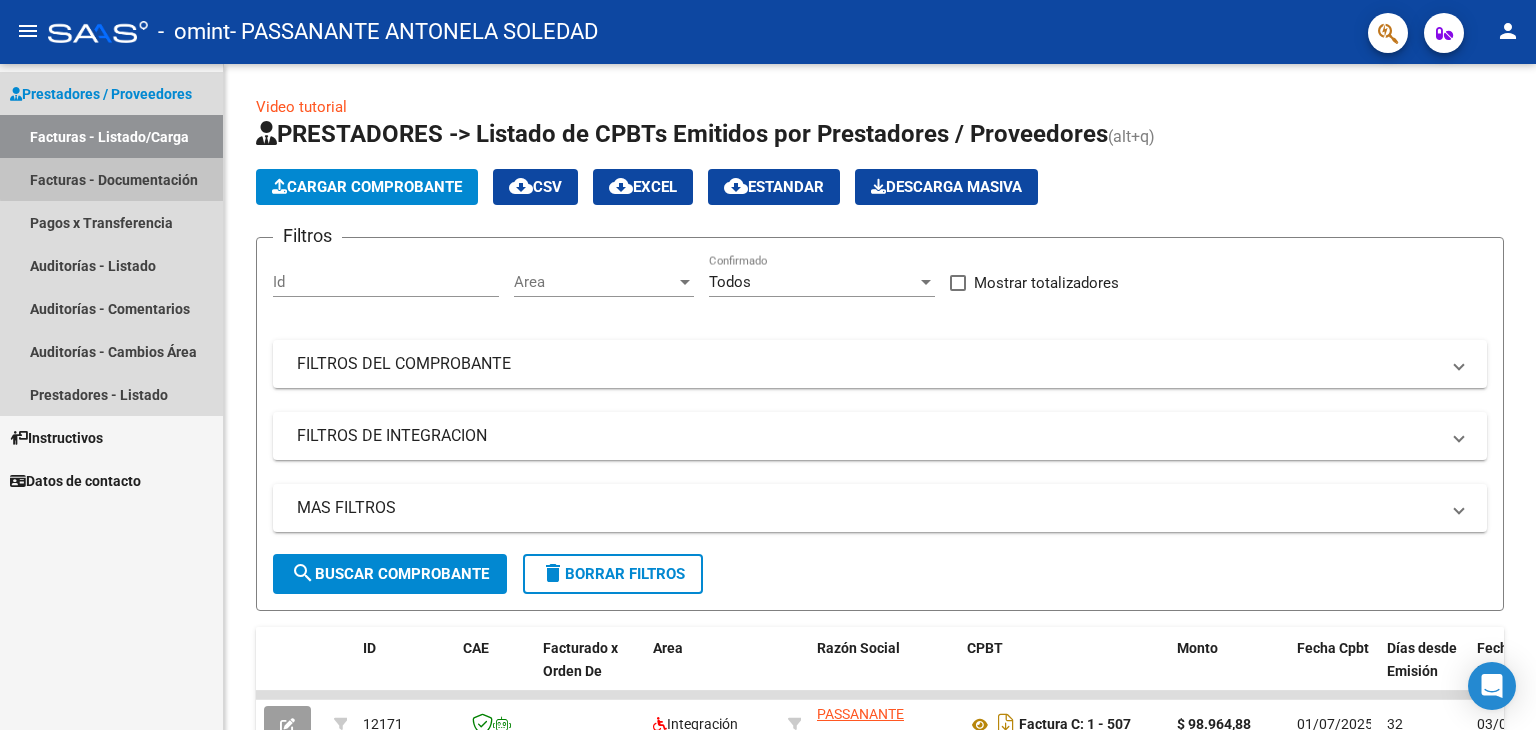 click on "Facturas - Documentación" at bounding box center [111, 179] 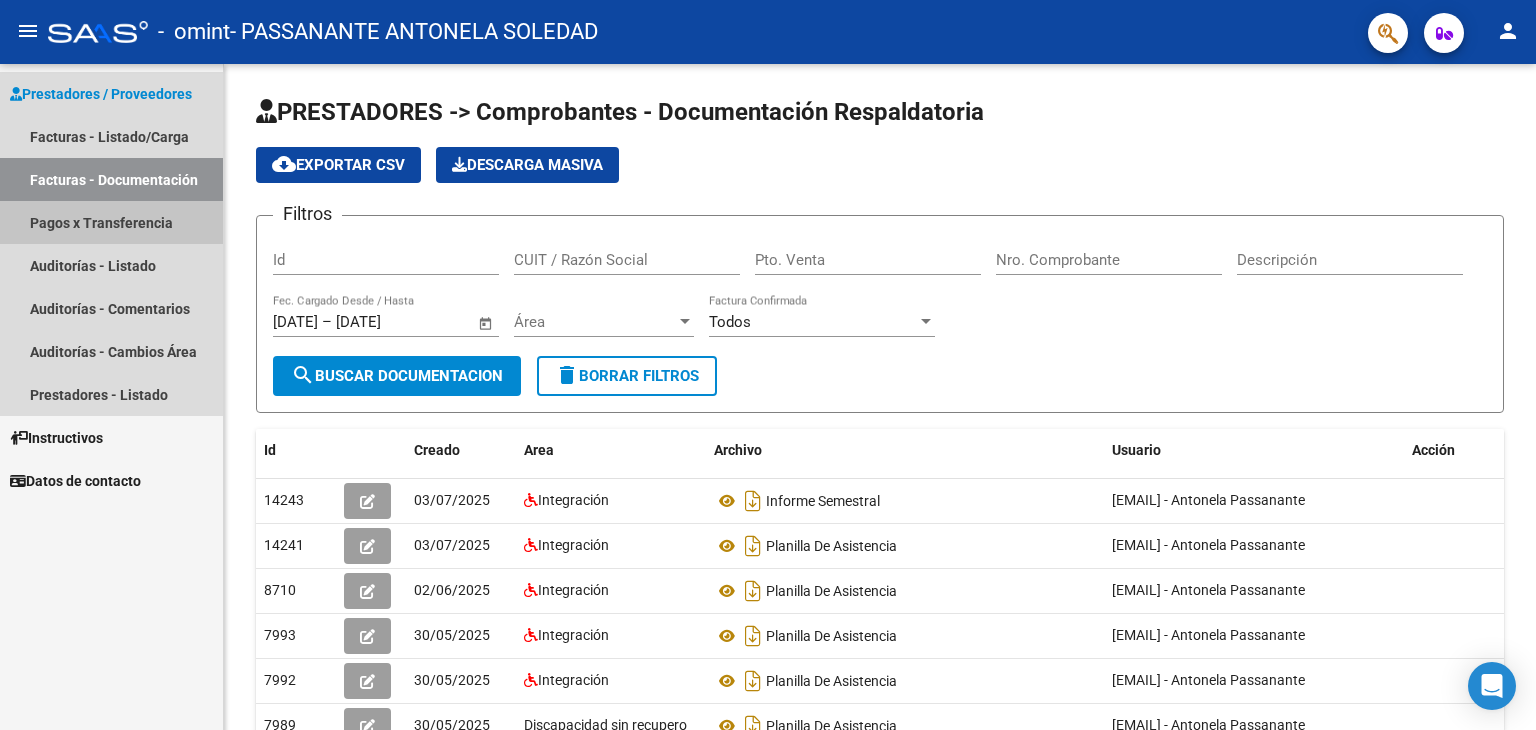 click on "Pagos x Transferencia" at bounding box center (111, 222) 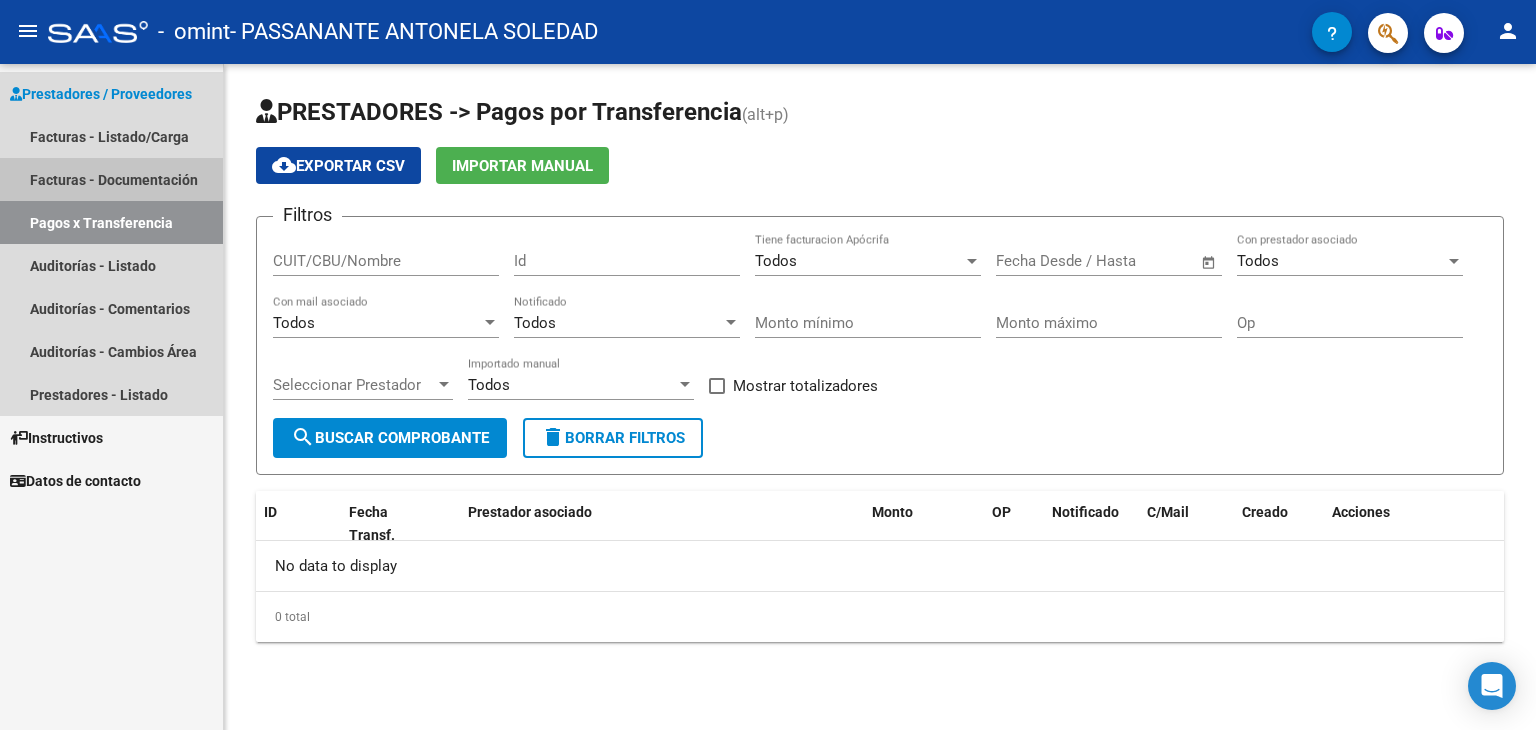 click on "Facturas - Documentación" at bounding box center [111, 179] 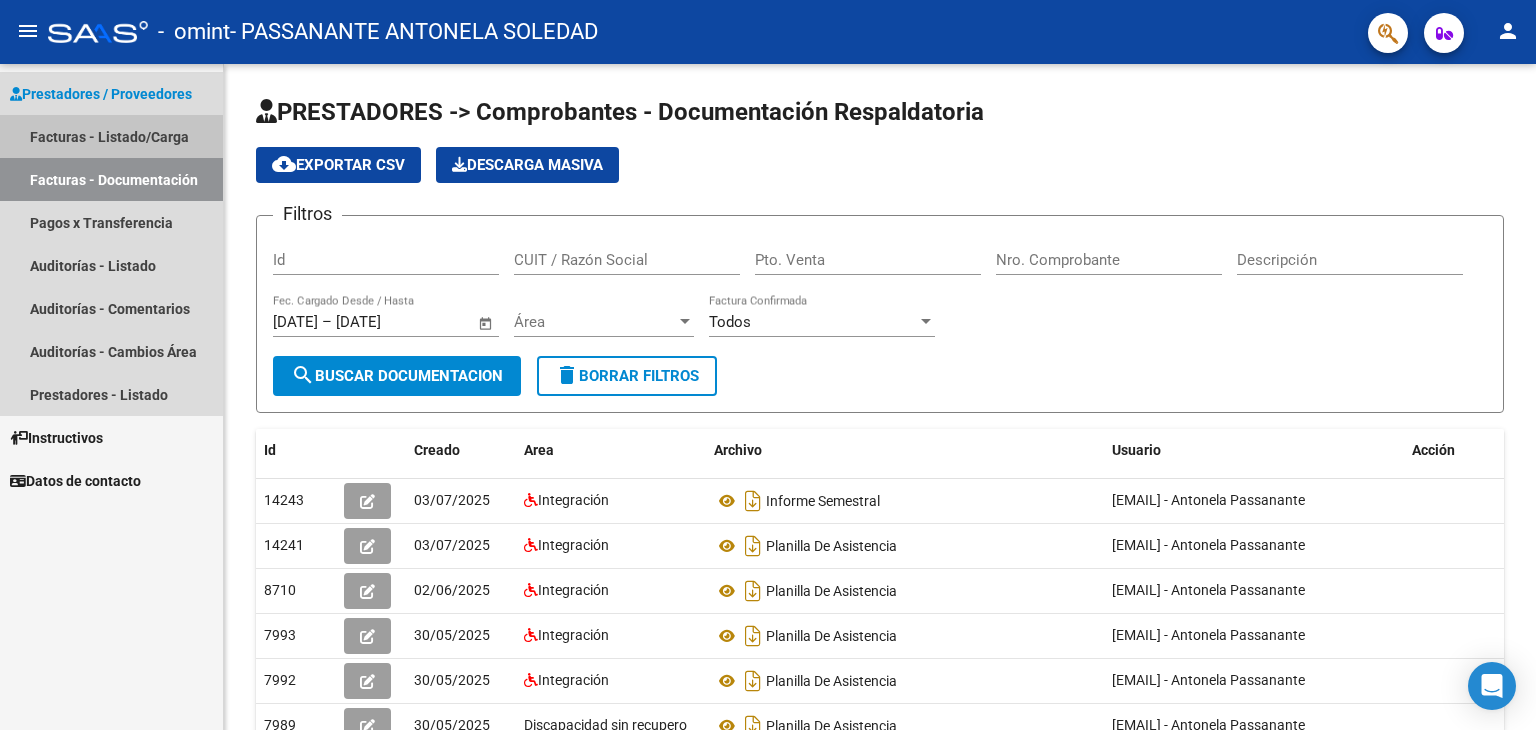 click on "Facturas - Listado/Carga" at bounding box center [111, 136] 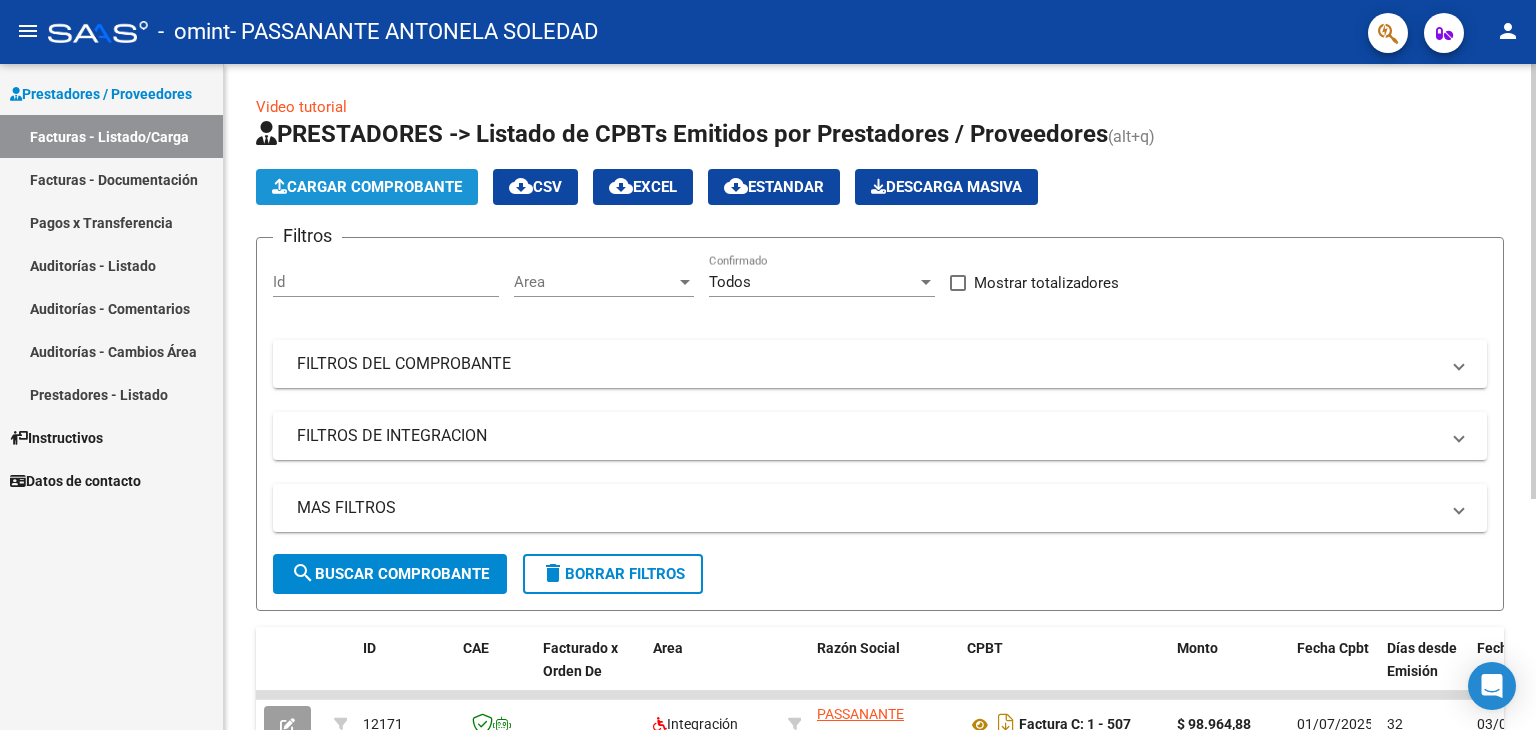 click on "Cargar Comprobante" 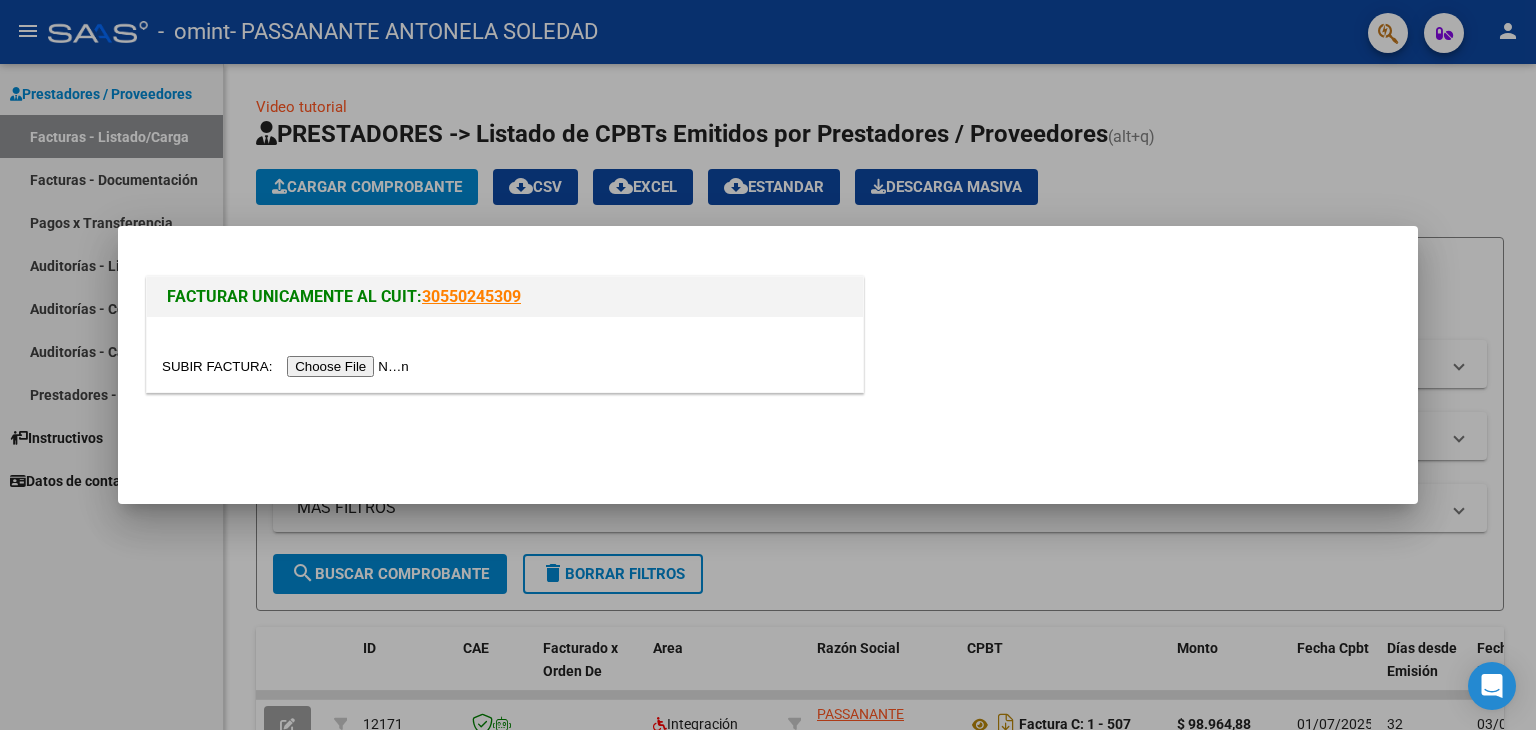 click at bounding box center [288, 366] 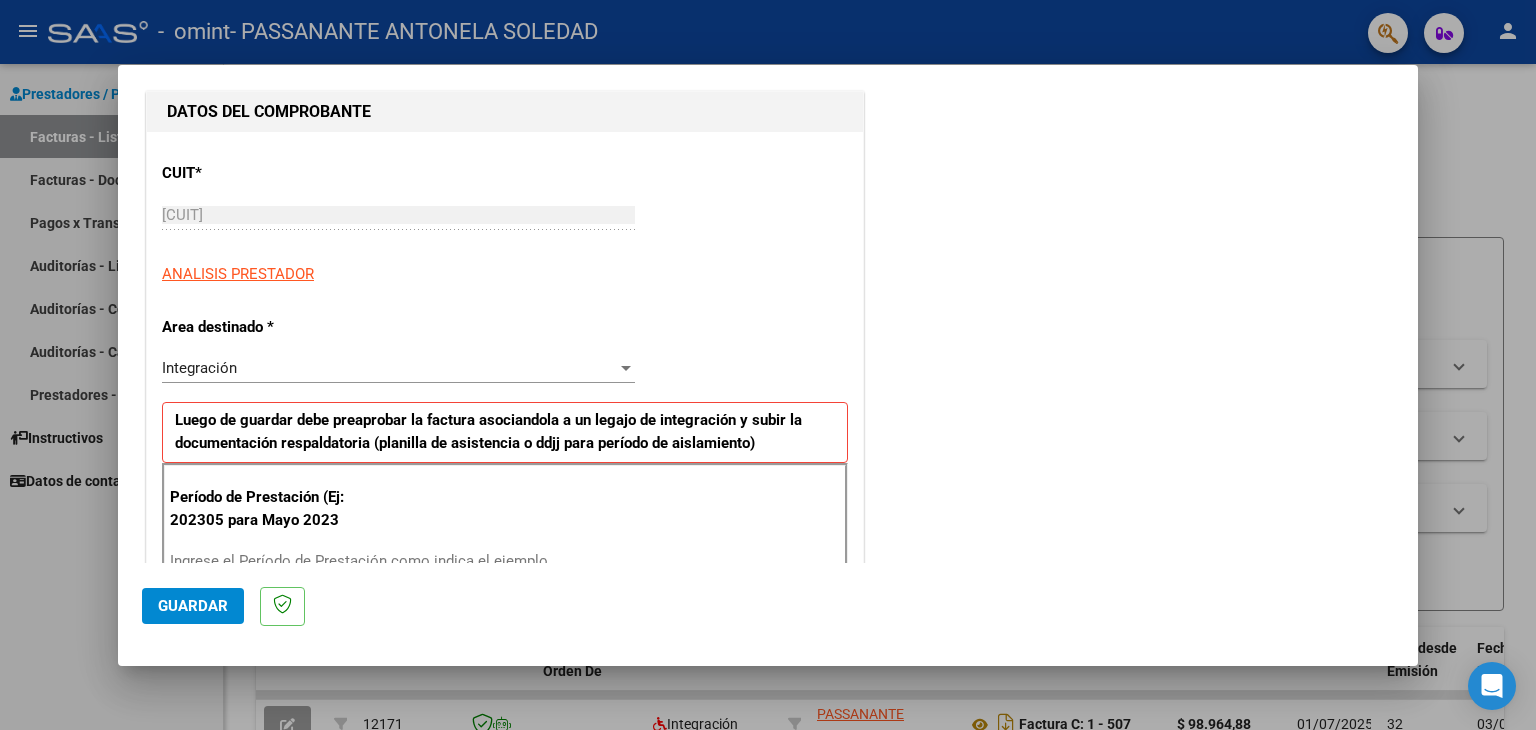 scroll, scrollTop: 310, scrollLeft: 0, axis: vertical 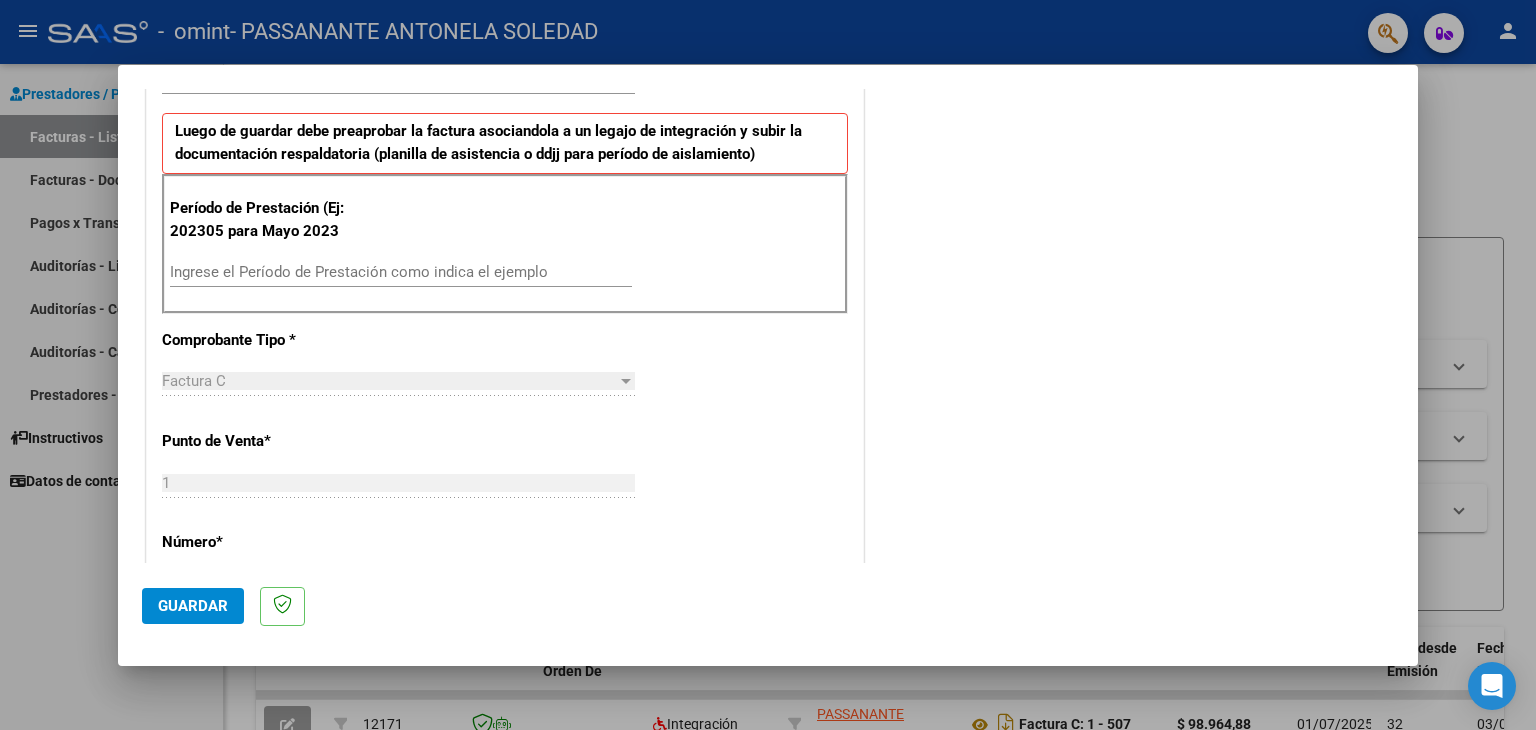 click on "Ingrese el Período de Prestación como indica el ejemplo" at bounding box center (401, 272) 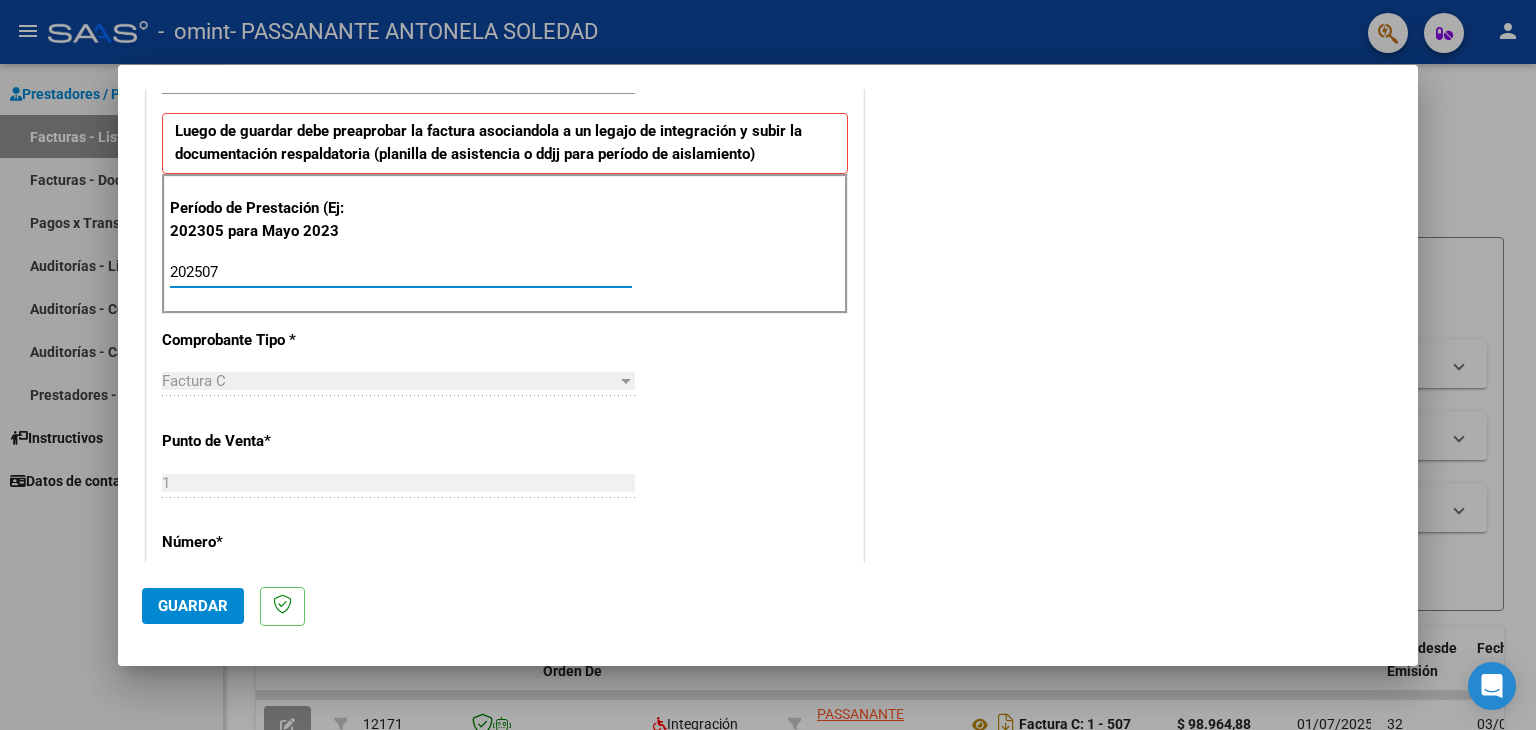 type on "202507" 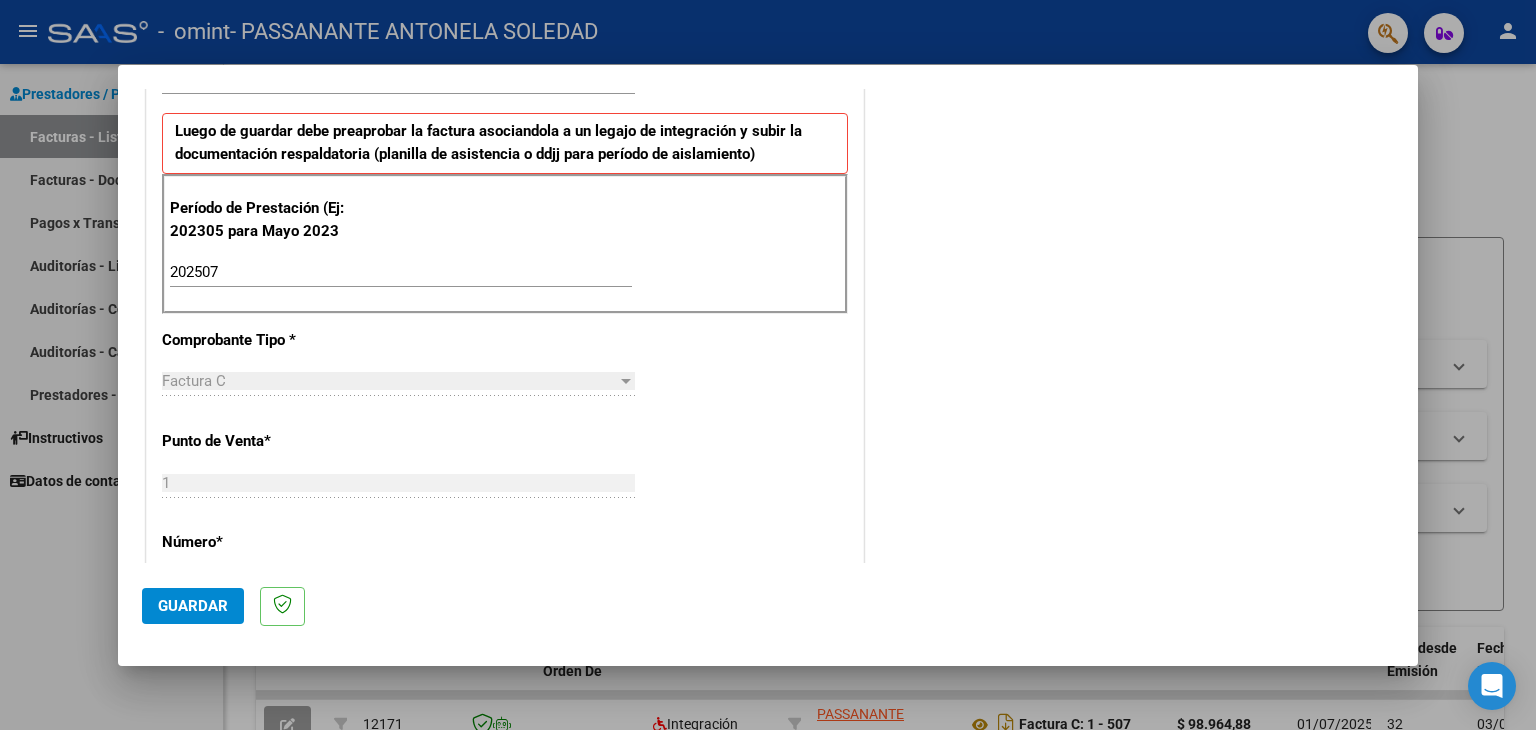 click on "Punto de Venta  *" at bounding box center (265, 644) 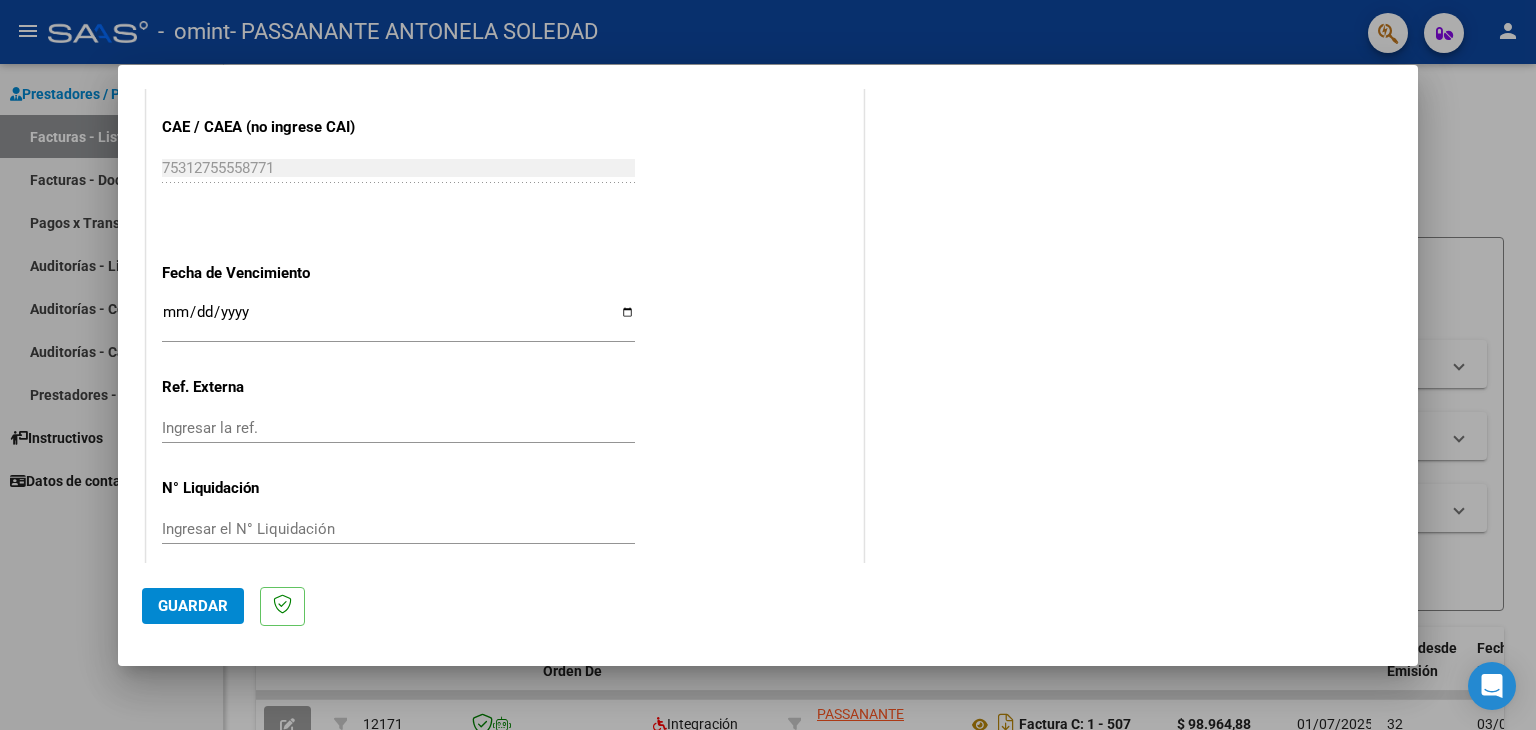 scroll, scrollTop: 1245, scrollLeft: 0, axis: vertical 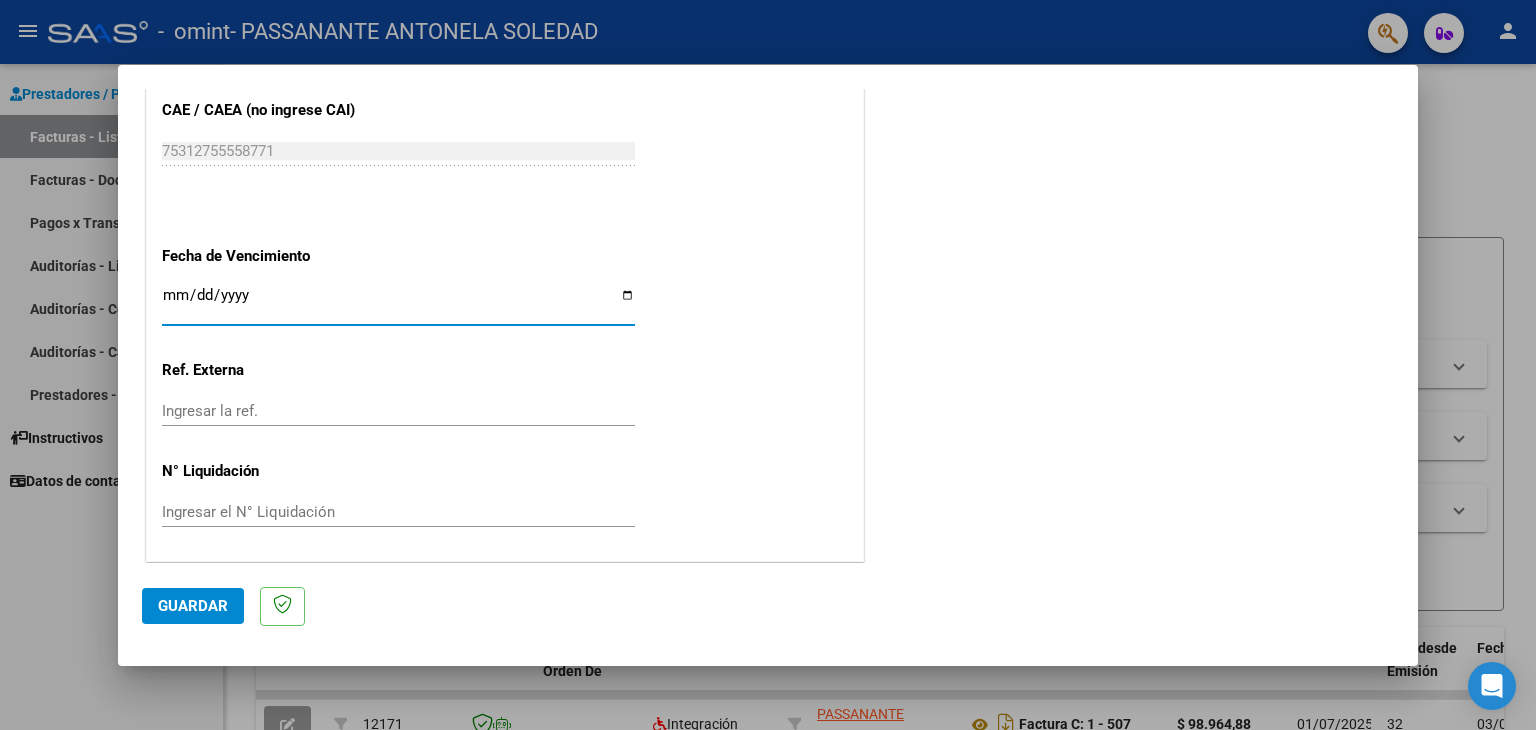 click on "Ingresar la fecha" at bounding box center (398, 303) 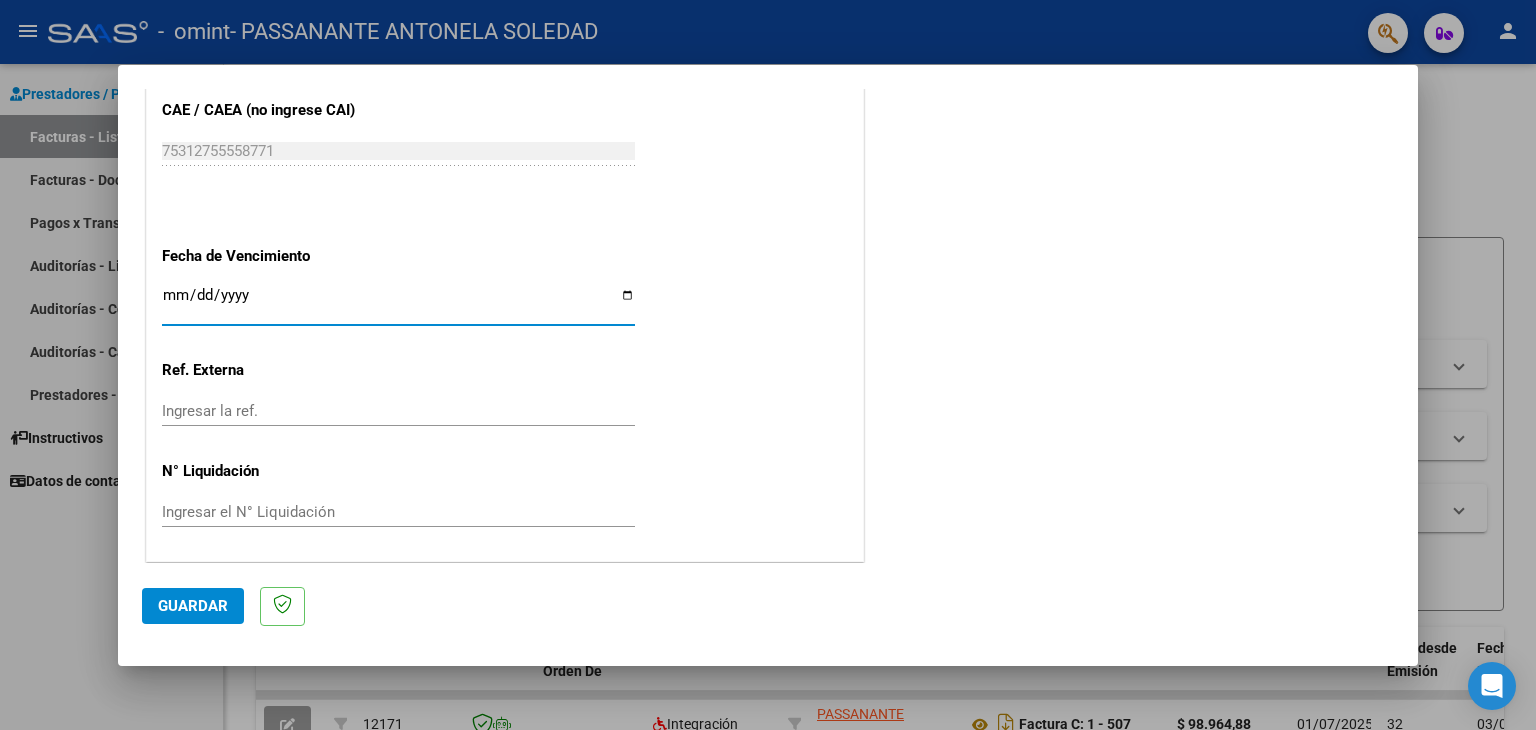click on "Ingresar la fecha" at bounding box center [398, 303] 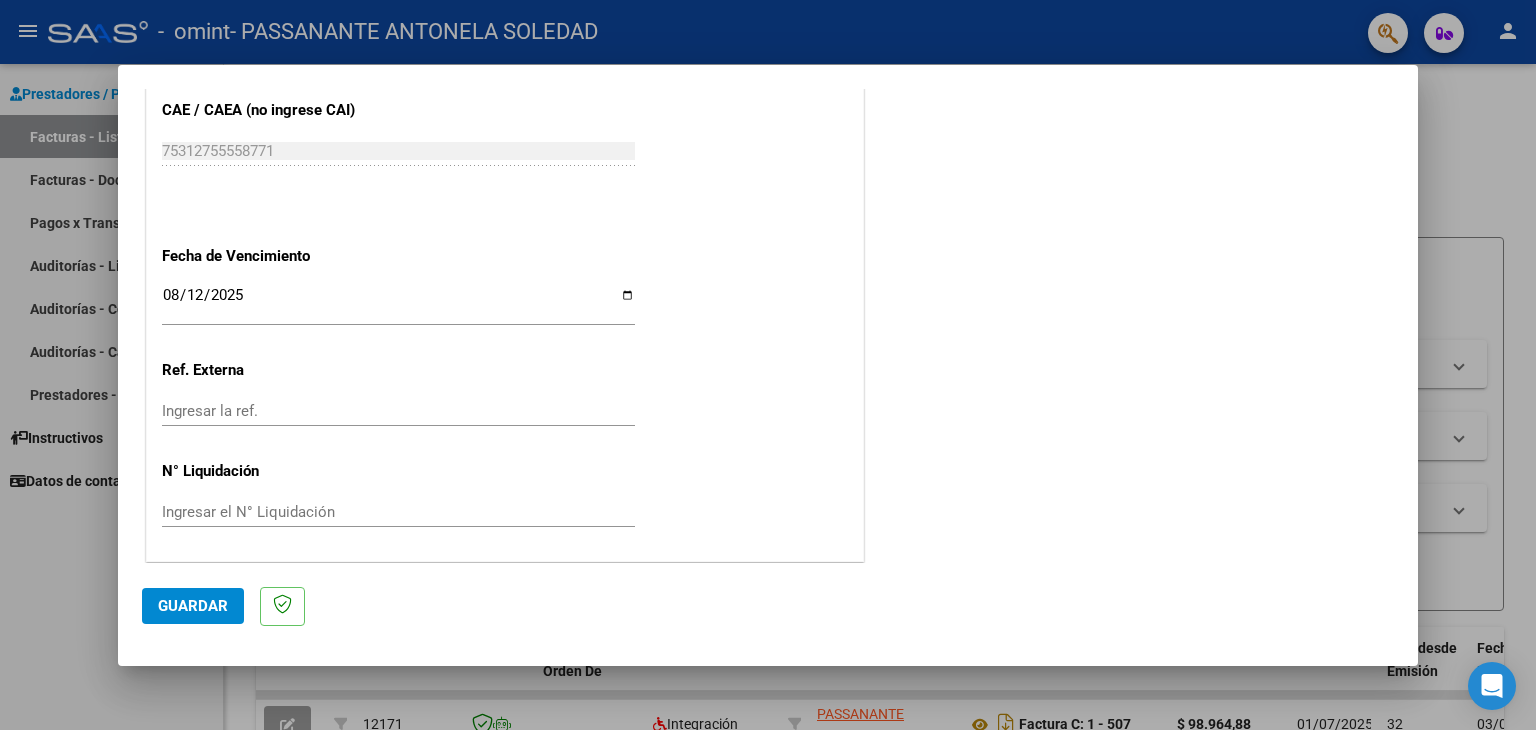 click on "CUIT  *   [CUIT] Ingresar CUIT  ANALISIS PRESTADOR  Area destinado * Integración Seleccionar Area Luego de guardar debe preaprobar la factura asociandola a un legajo de integración y subir la documentación respaldatoria (planilla de asistencia o ddjj para período de aislamiento)  Período de Prestación (Ej: 202305 para Mayo 2023    202507 Ingrese el Período de Prestación como indica el ejemplo   Comprobante Tipo * Factura C Seleccionar Tipo Punto de Venta  *   1 Ingresar el Nro.  Número  *   522 Ingresar el Nro.  Monto  *   $ 98.964,88 Ingresar el monto  Fecha del Cpbt.  *   [DATE] Ingresar la fecha  CAE / CAEA (no ingrese CAI)    75312755558771 Ingresar el CAE o CAEA (no ingrese CAI)  Fecha de Vencimiento    2025-08-12 Ingresar la fecha  Ref. Externa    Ingresar la ref.  N° Liquidación    Ingresar el N° Liquidación" at bounding box center [505, -173] 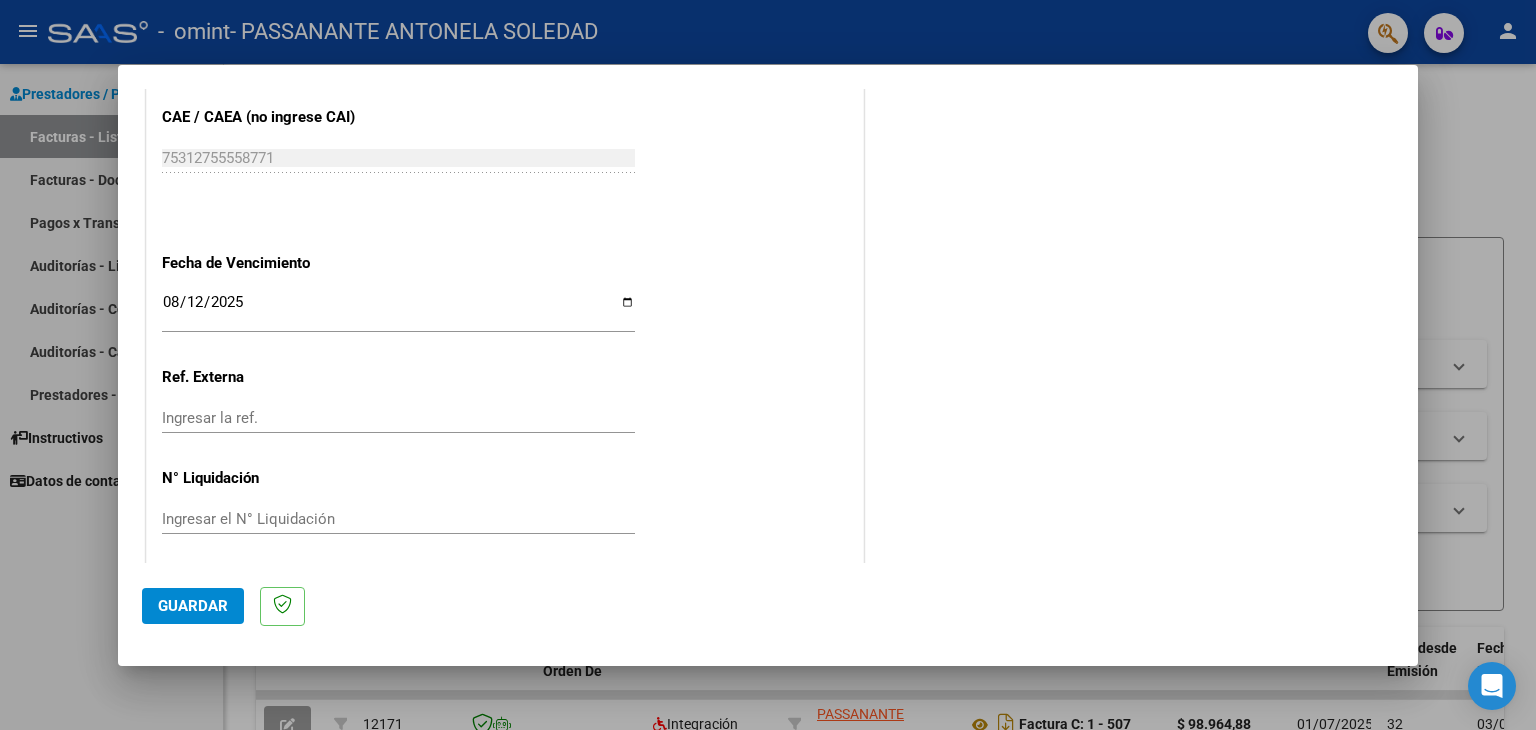 scroll, scrollTop: 1245, scrollLeft: 0, axis: vertical 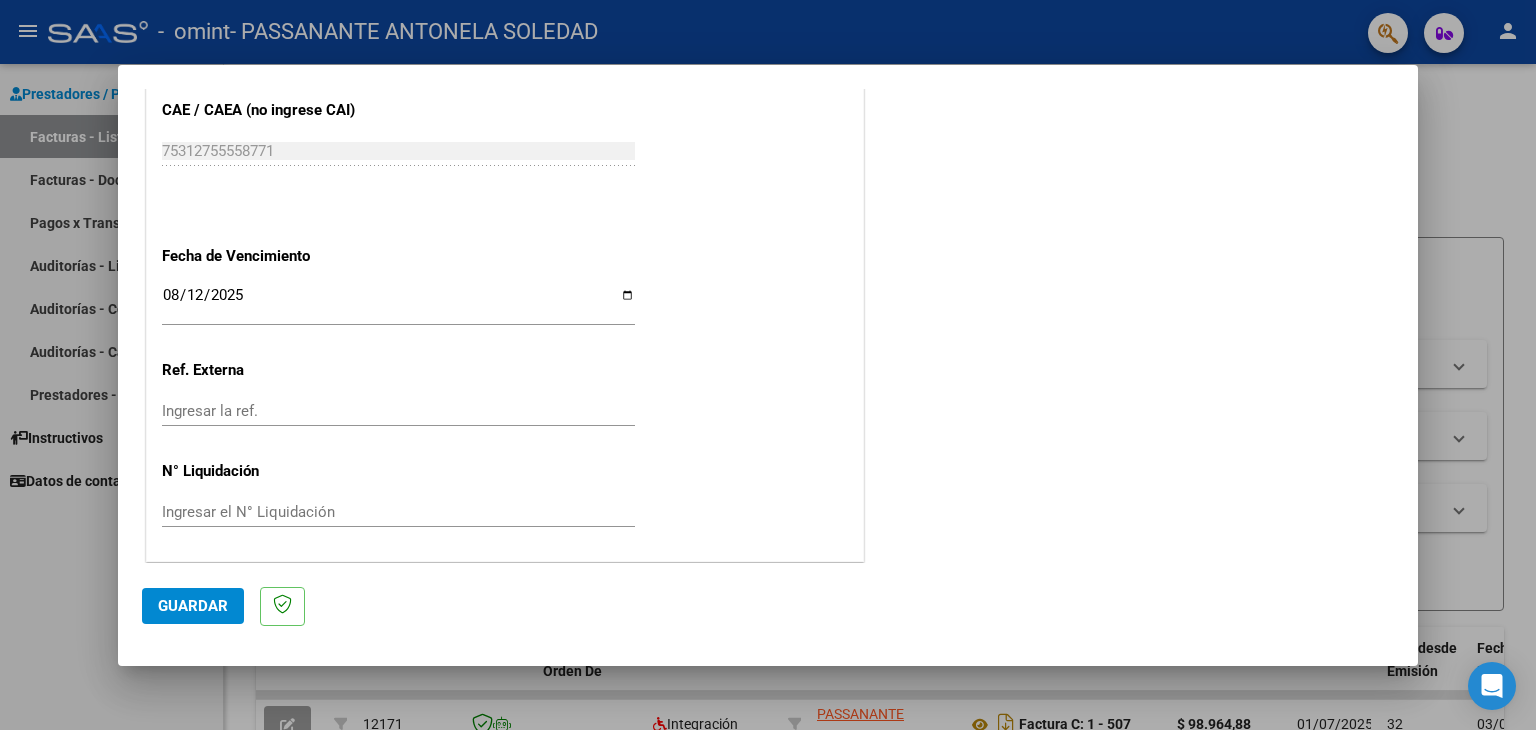 click on "CUIT  *   [CUIT] Ingresar CUIT  ANALISIS PRESTADOR  Area destinado * Integración Seleccionar Area Luego de guardar debe preaprobar la factura asociandola a un legajo de integración y subir la documentación respaldatoria (planilla de asistencia o ddjj para período de aislamiento)  Período de Prestación (Ej: 202305 para Mayo 2023    202507 Ingrese el Período de Prestación como indica el ejemplo   Comprobante Tipo * Factura C Seleccionar Tipo Punto de Venta  *   1 Ingresar el Nro.  Número  *   522 Ingresar el Nro.  Monto  *   $ 98.964,88 Ingresar el monto  Fecha del Cpbt.  *   [DATE] Ingresar la fecha  CAE / CAEA (no ingrese CAI)    75312755558771 Ingresar el CAE o CAEA (no ingrese CAI)  Fecha de Vencimiento    2025-08-12 Ingresar la fecha  Ref. Externa    Ingresar la ref.  N° Liquidación    Ingresar el N° Liquidación" at bounding box center (505, -173) 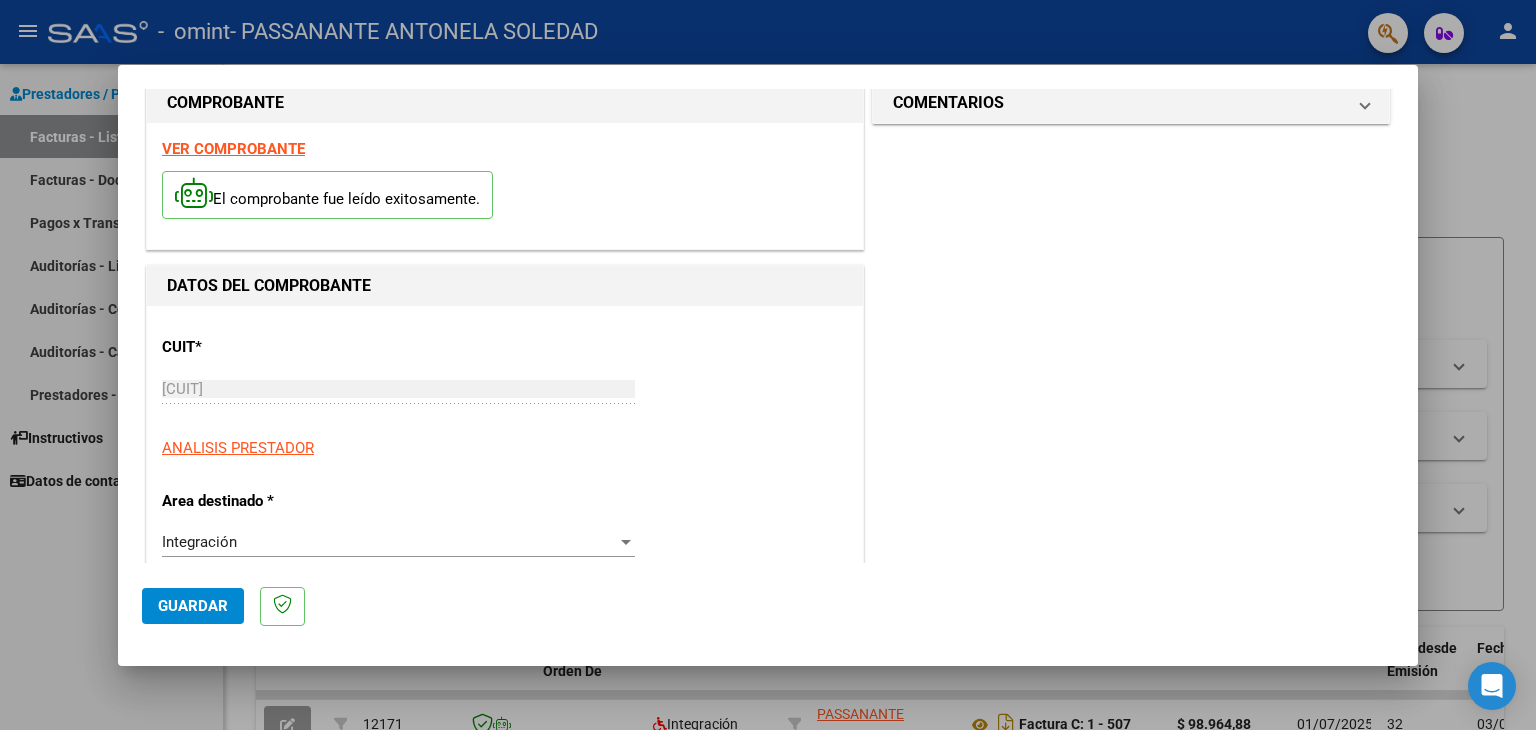 scroll, scrollTop: 0, scrollLeft: 0, axis: both 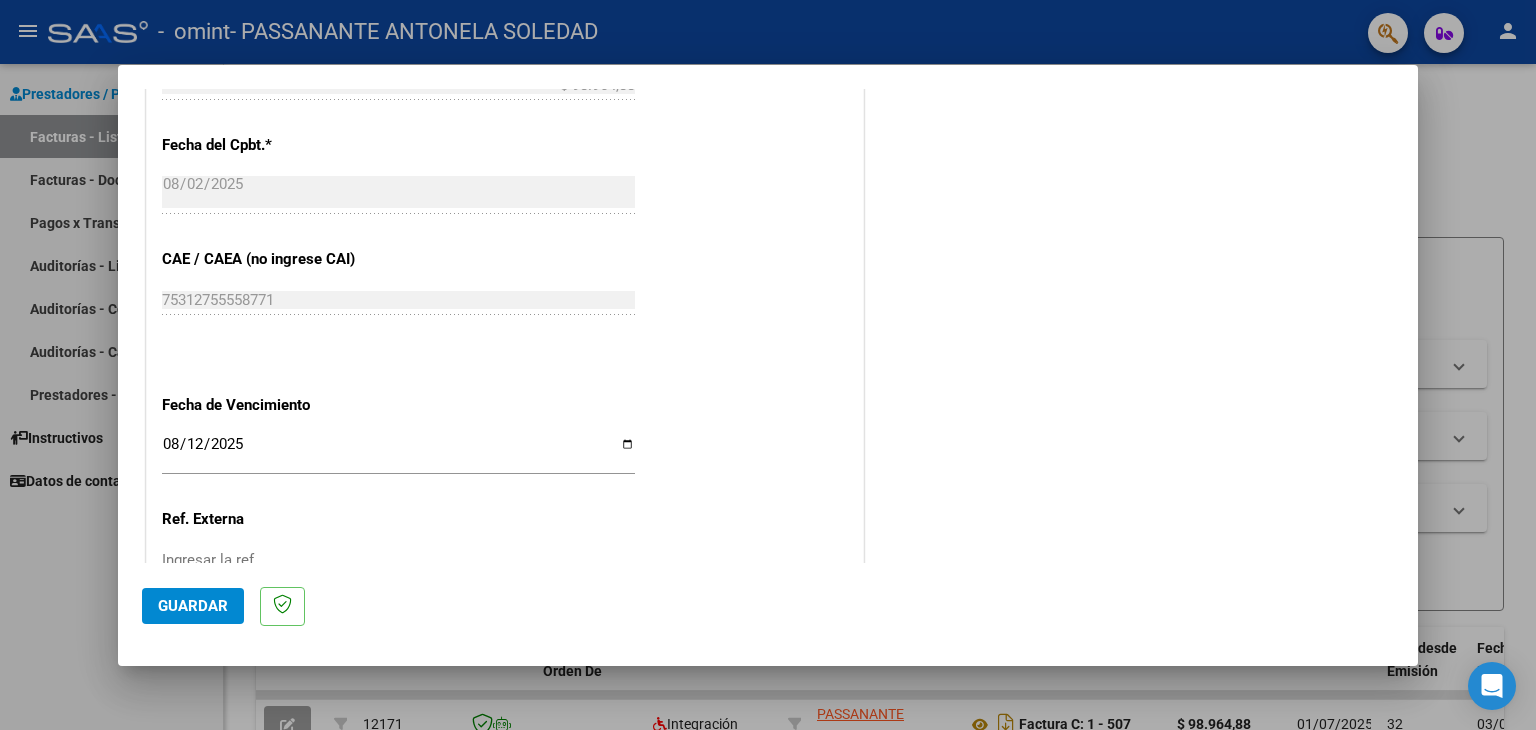 click on "Guardar" 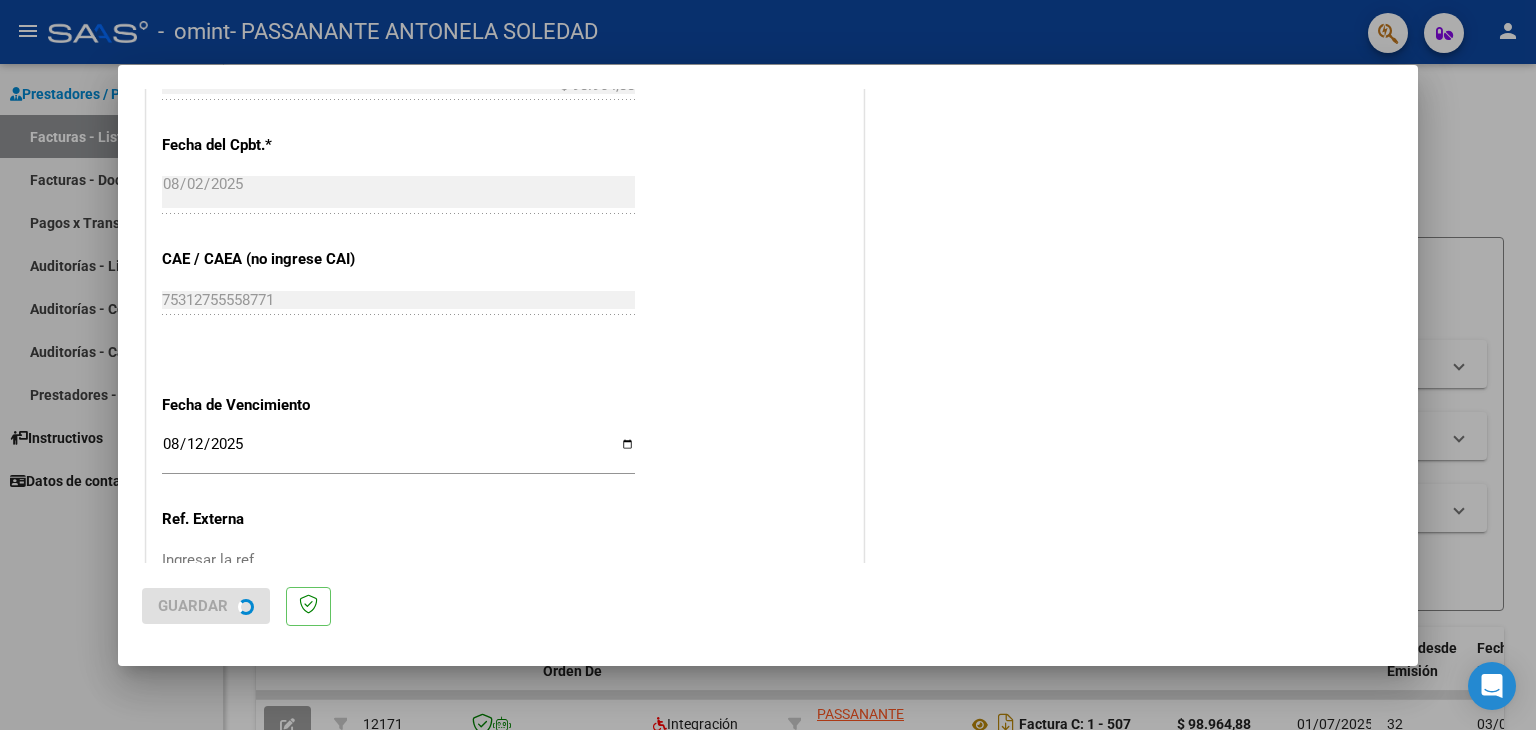 scroll, scrollTop: 0, scrollLeft: 0, axis: both 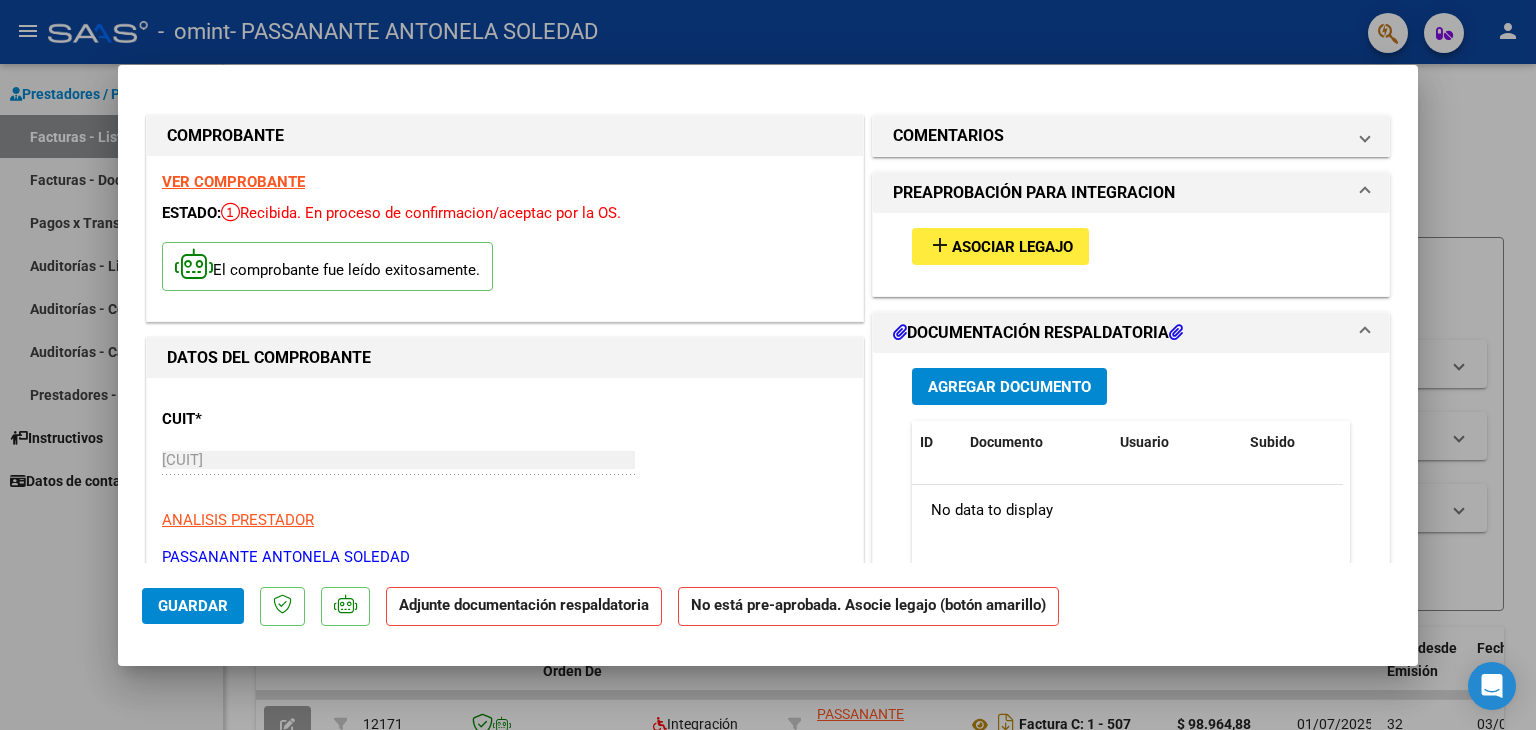click on "Asociar Legajo" at bounding box center (1012, 247) 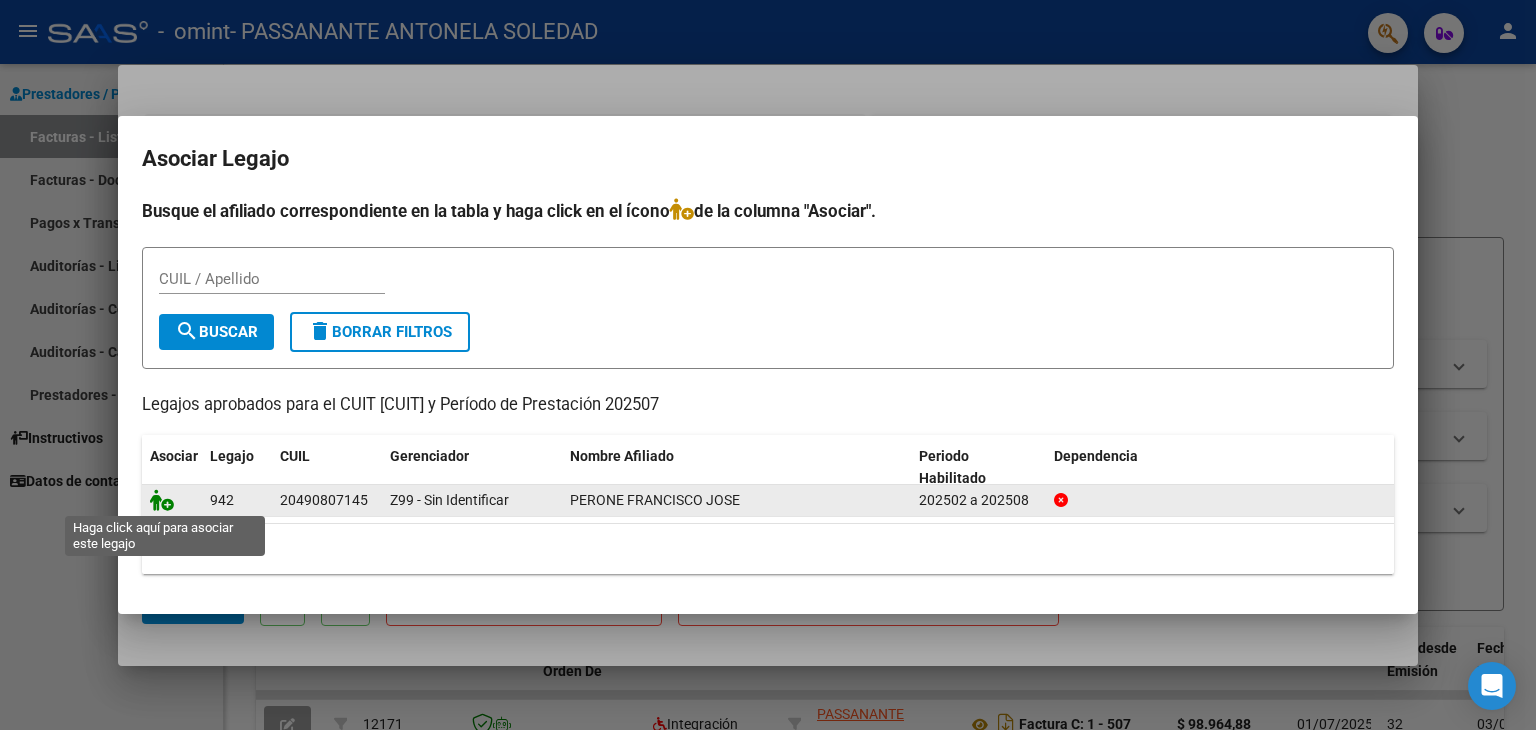 click 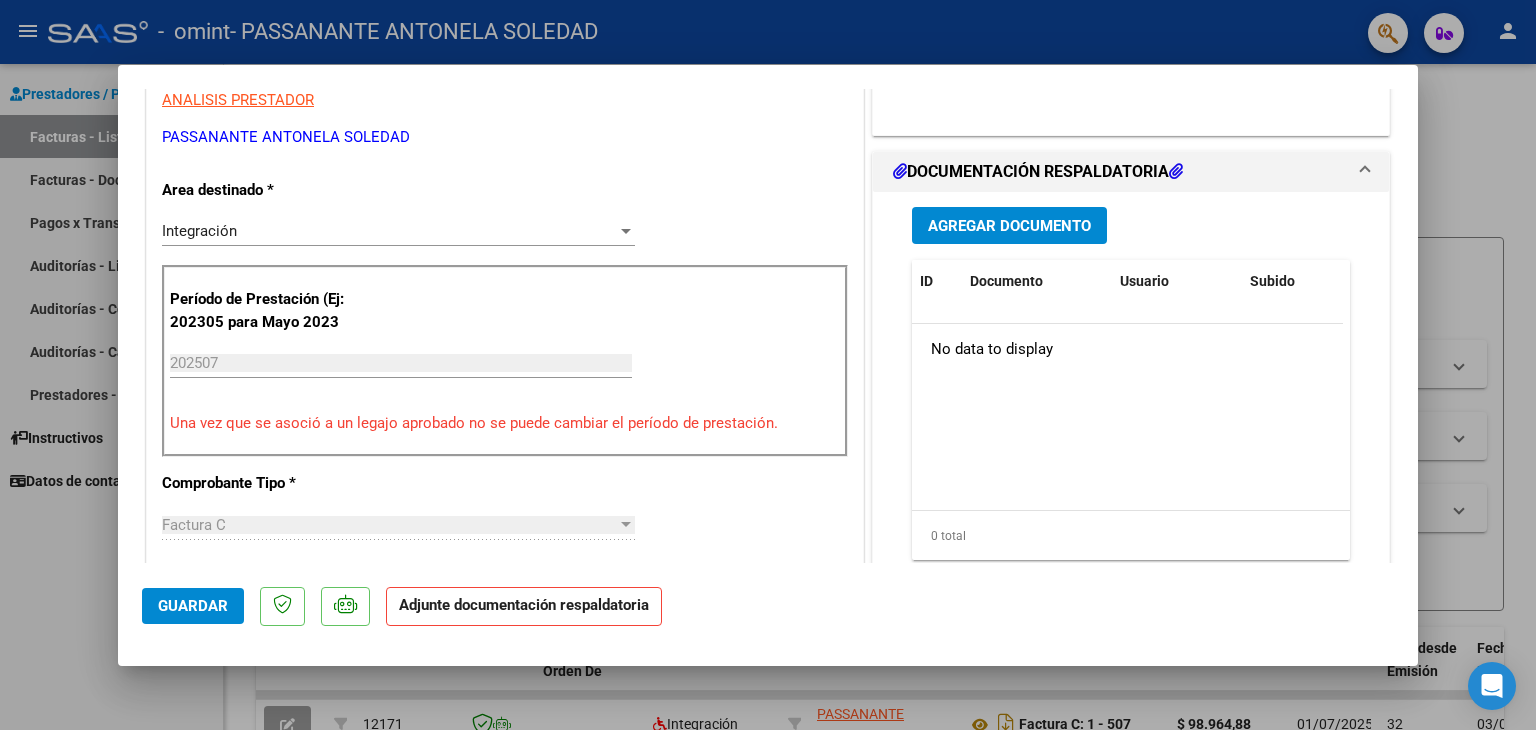 scroll, scrollTop: 447, scrollLeft: 0, axis: vertical 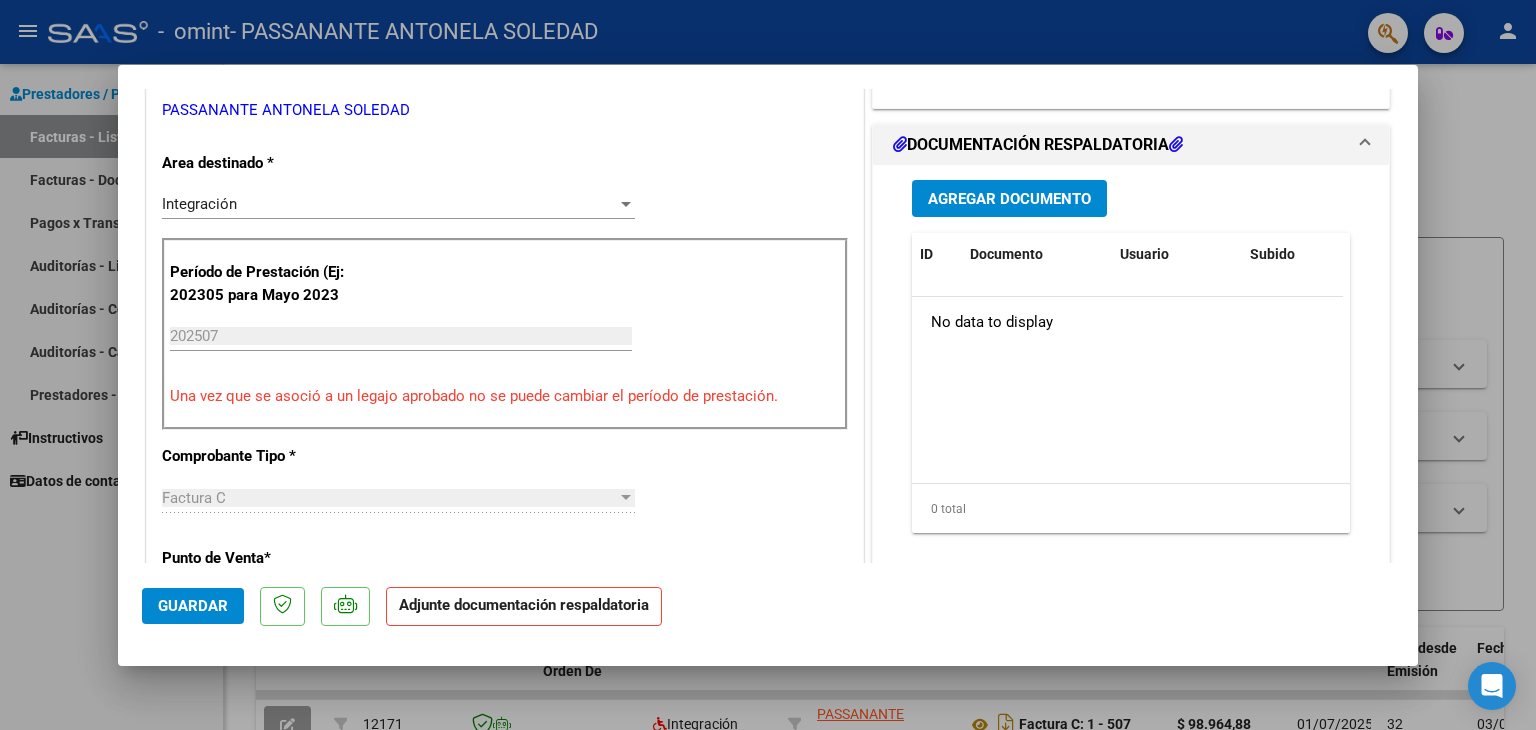click on "Agregar Documento" at bounding box center (1009, 199) 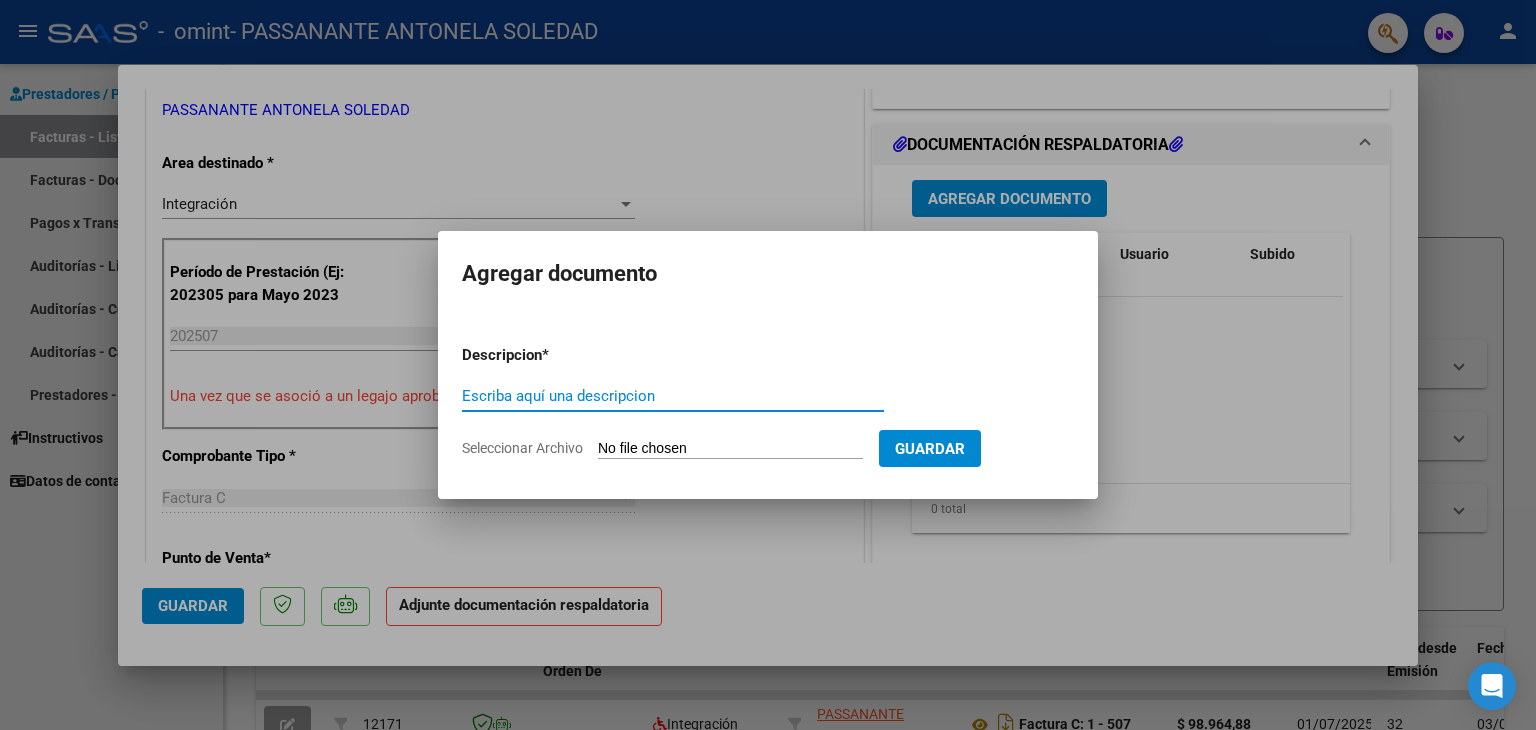 click on "Escriba aquí una descripcion" at bounding box center [673, 396] 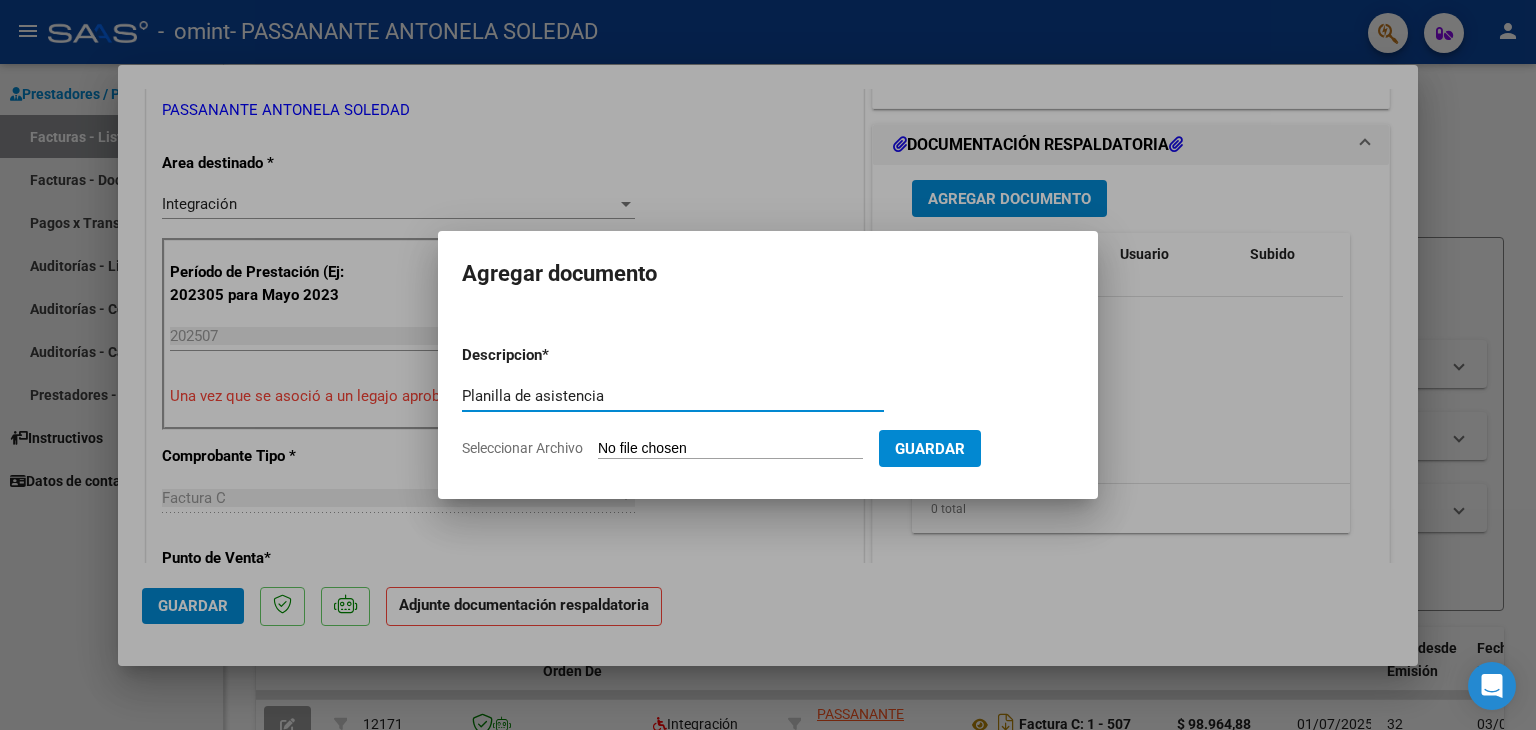 type on "Planilla de asistencia" 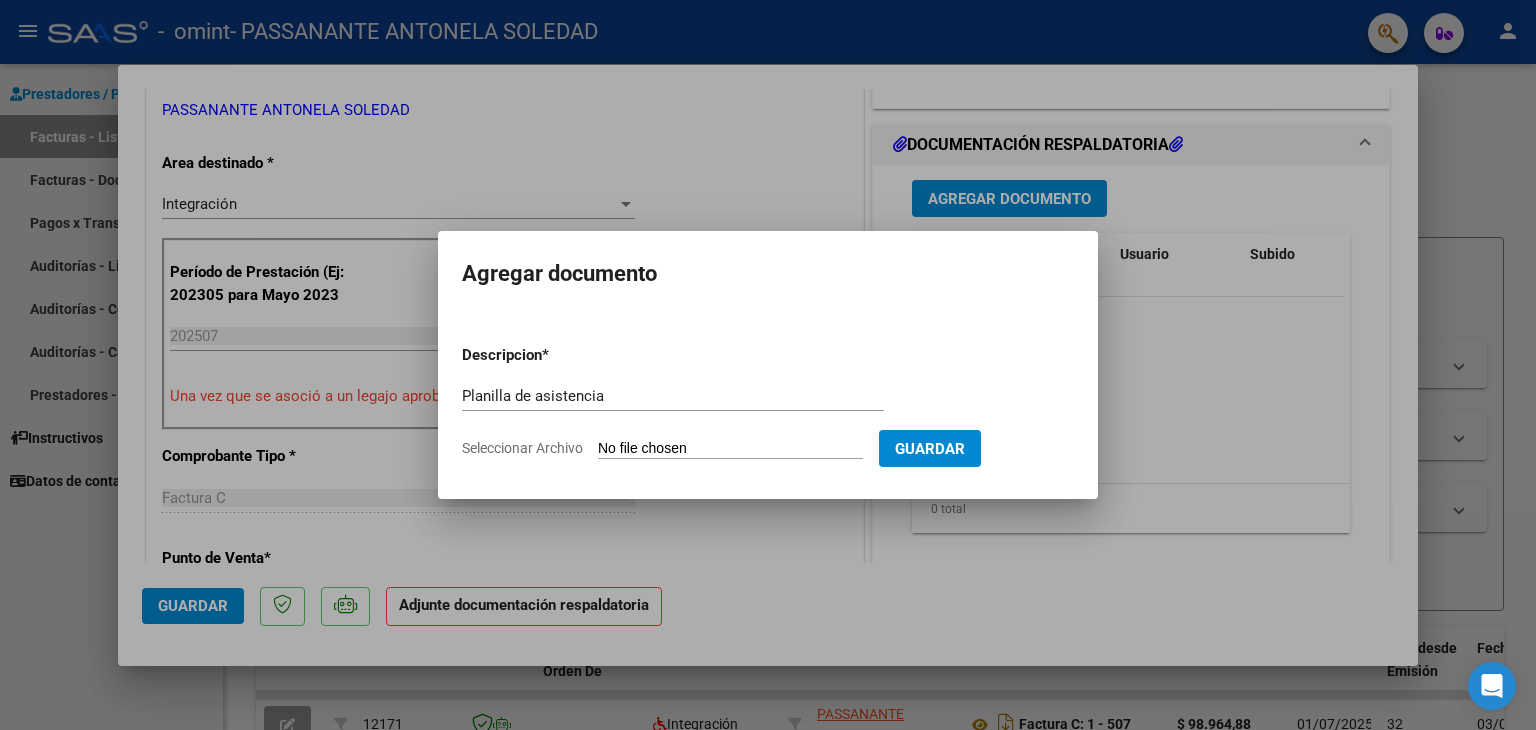 click on "Seleccionar Archivo" at bounding box center (730, 449) 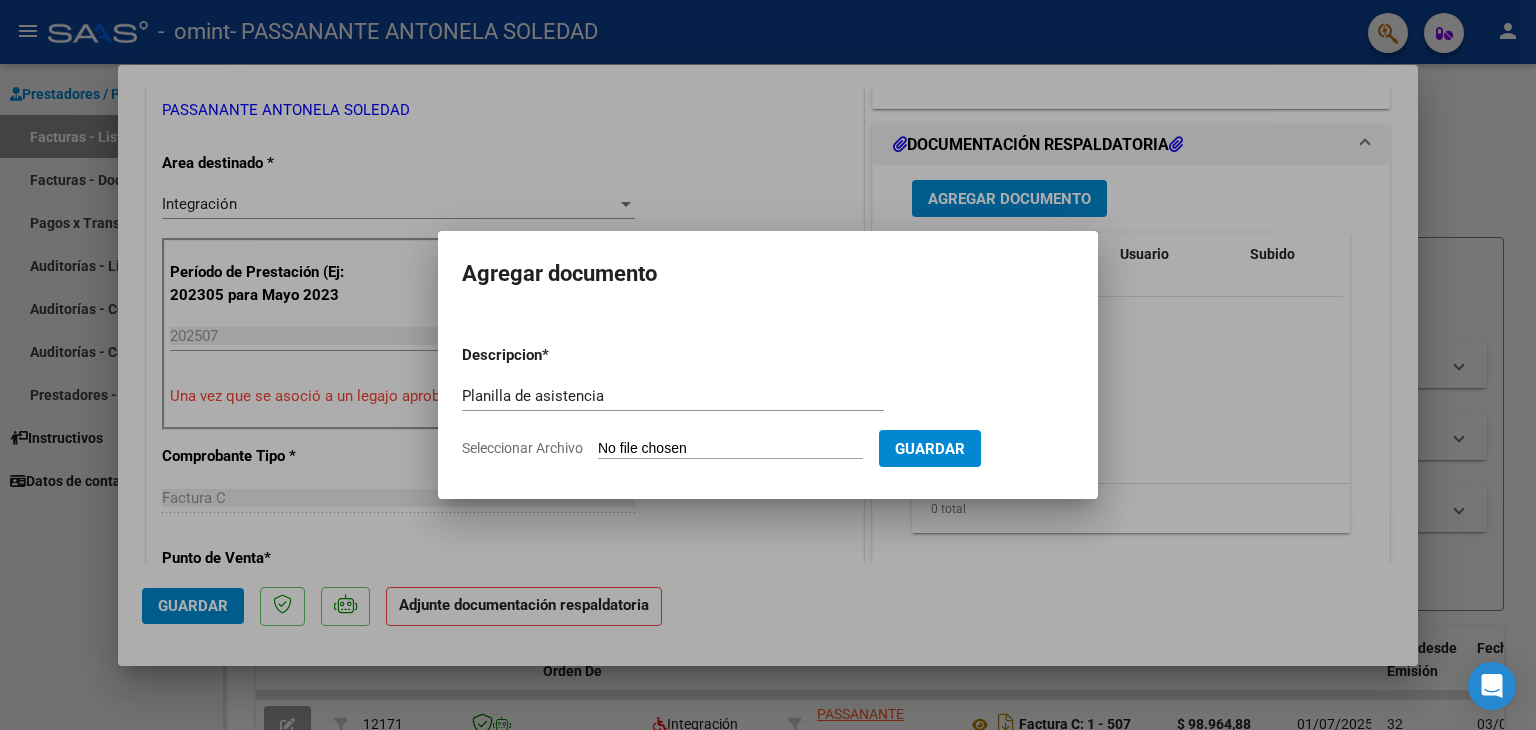 type on "C:\fakepath\Asistencia julio 25 Perone.pdf" 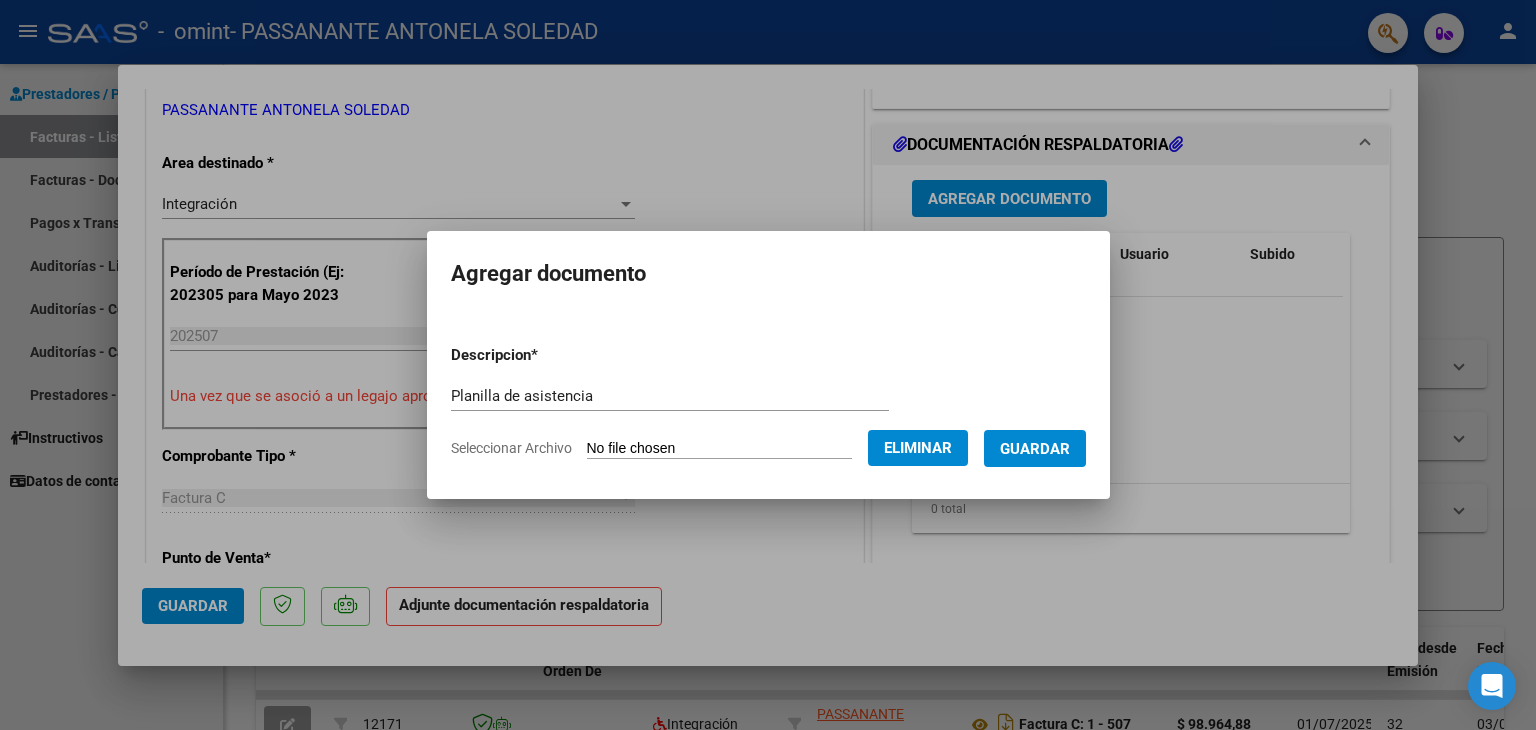 click on "Guardar" at bounding box center (1035, 449) 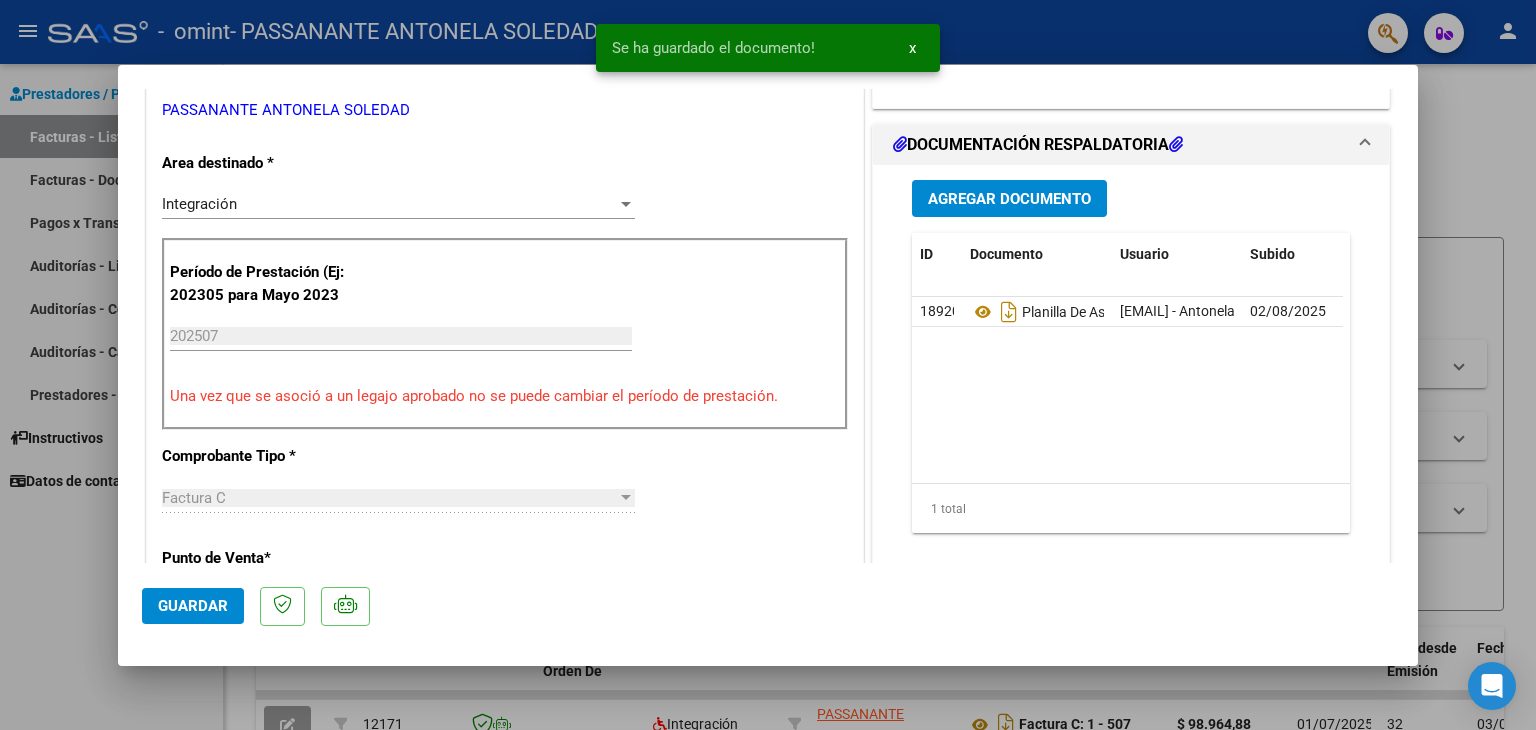 click on "CUIT  *   [CUIT] Ingresar CUIT  ANALISIS PRESTADOR  PASSANANTE ANTONELA SOLEDAD  ARCA Padrón  Area destinado * Integración Seleccionar Area Período de Prestación (Ej: 202305 para Mayo 2023    202507 Ingrese el Período de Prestación como indica el ejemplo   Una vez que se asoció a un legajo aprobado no se puede cambiar el período de prestación.   Comprobante Tipo * Factura C Seleccionar Tipo Punto de Venta  *   1 Ingresar el Nro.  Número  *   522 Ingresar el Nro.  Monto  *   $ 98.964,88 Ingresar el monto  Fecha del Cpbt.  *   [DATE] Ingresar la fecha  CAE / CAEA (no ingrese CAI)    75312755558771 Ingresar el CAE o CAEA (no ingrese CAI)  Fecha de Vencimiento    2025-08-12 Ingresar la fecha  Ref. Externa    Ingresar la ref.  N° Liquidación    Ingresar el N° Liquidación" at bounding box center (505, 679) 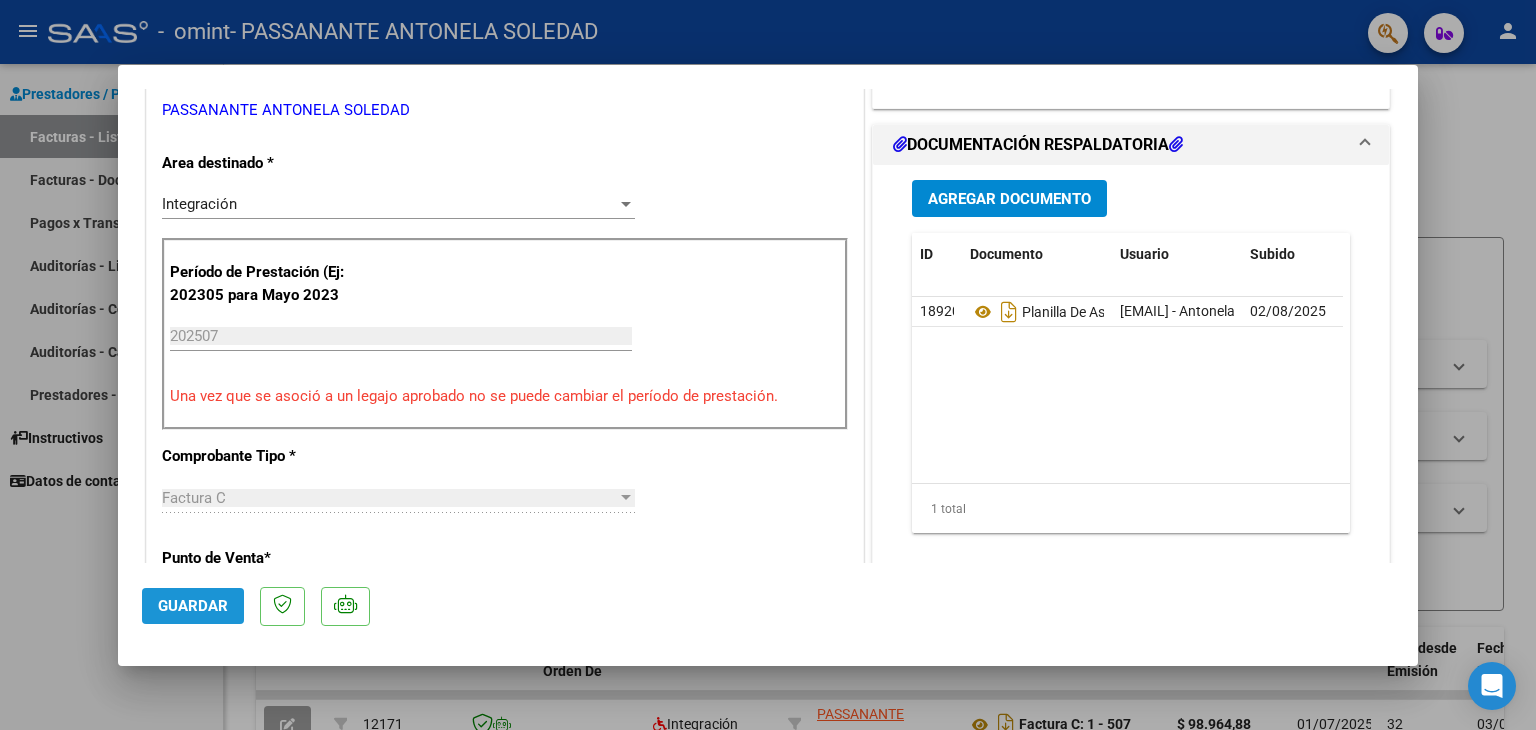 click on "Guardar" 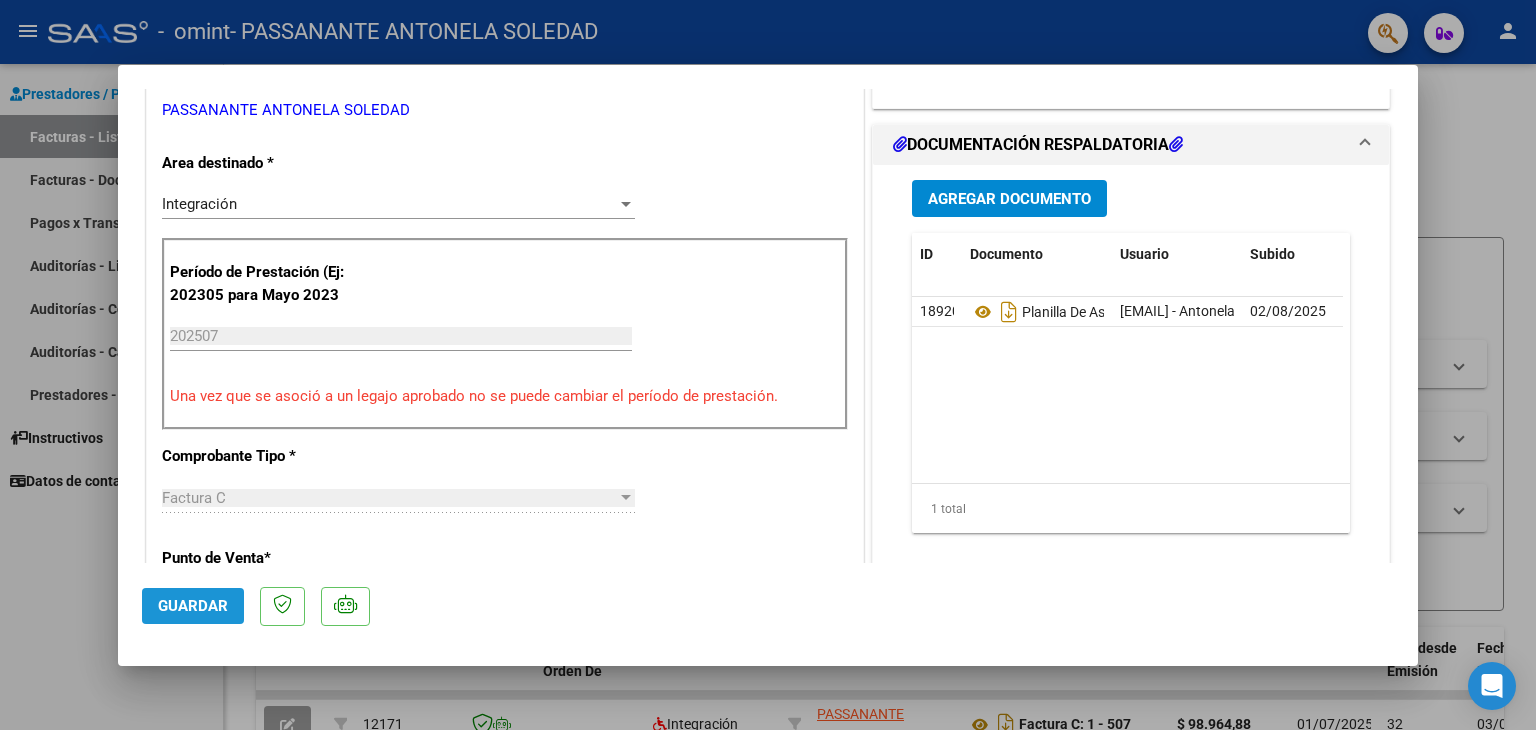 click on "Guardar" 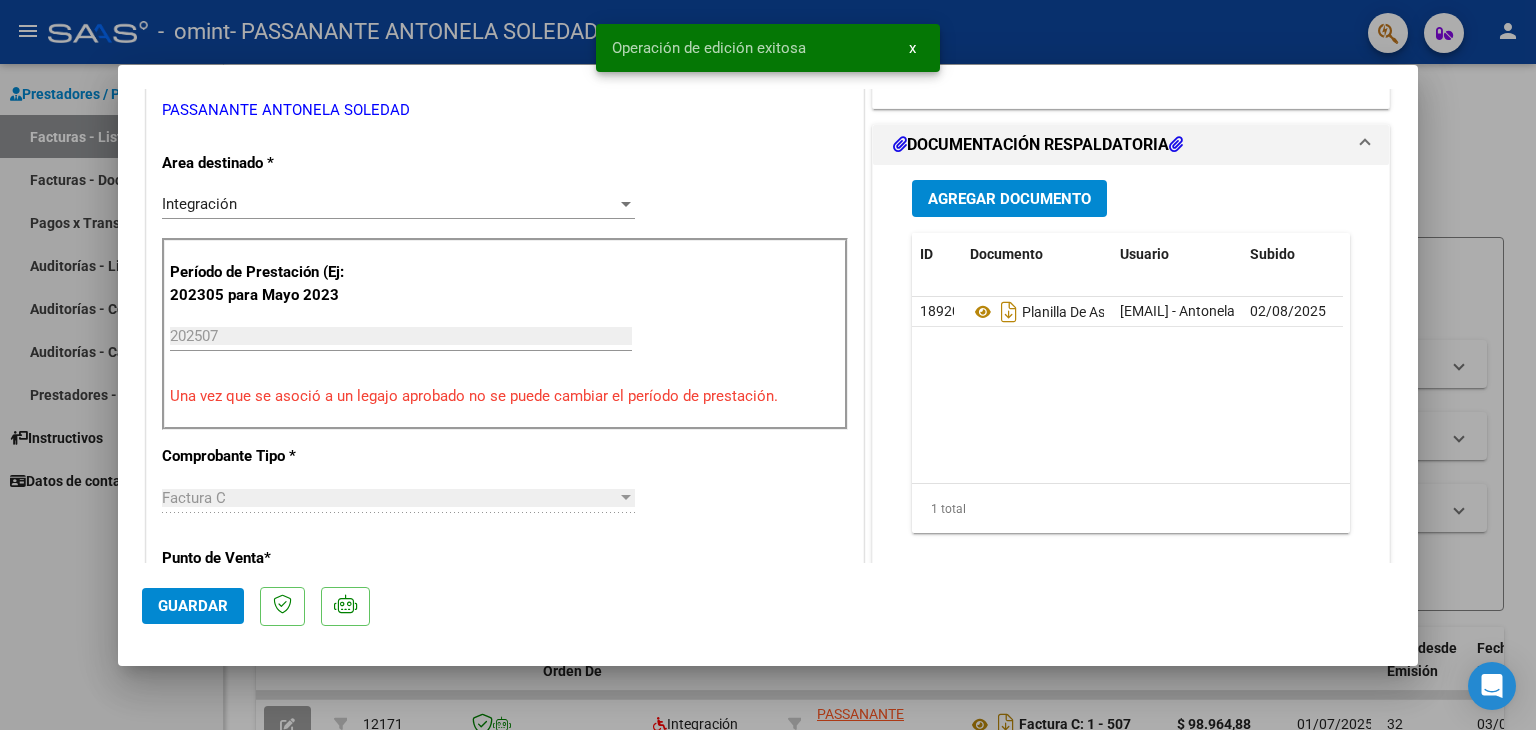 click on "CUIT  *   [CUIT] Ingresar CUIT  ANALISIS PRESTADOR  PASSANANTE ANTONELA SOLEDAD  ARCA Padrón  Area destinado * Integración Seleccionar Area Período de Prestación (Ej: 202305 para Mayo 2023    202507 Ingrese el Período de Prestación como indica el ejemplo   Una vez que se asoció a un legajo aprobado no se puede cambiar el período de prestación.   Comprobante Tipo * Factura C Seleccionar Tipo Punto de Venta  *   1 Ingresar el Nro.  Número  *   522 Ingresar el Nro.  Monto  *   $ 98.964,88 Ingresar el monto  Fecha del Cpbt.  *   [DATE] Ingresar la fecha  CAE / CAEA (no ingrese CAI)    75312755558771 Ingresar el CAE o CAEA (no ingrese CAI)  Fecha de Vencimiento    2025-08-12 Ingresar la fecha  Ref. Externa    Ingresar la ref.  N° Liquidación    Ingresar el N° Liquidación" at bounding box center (505, 679) 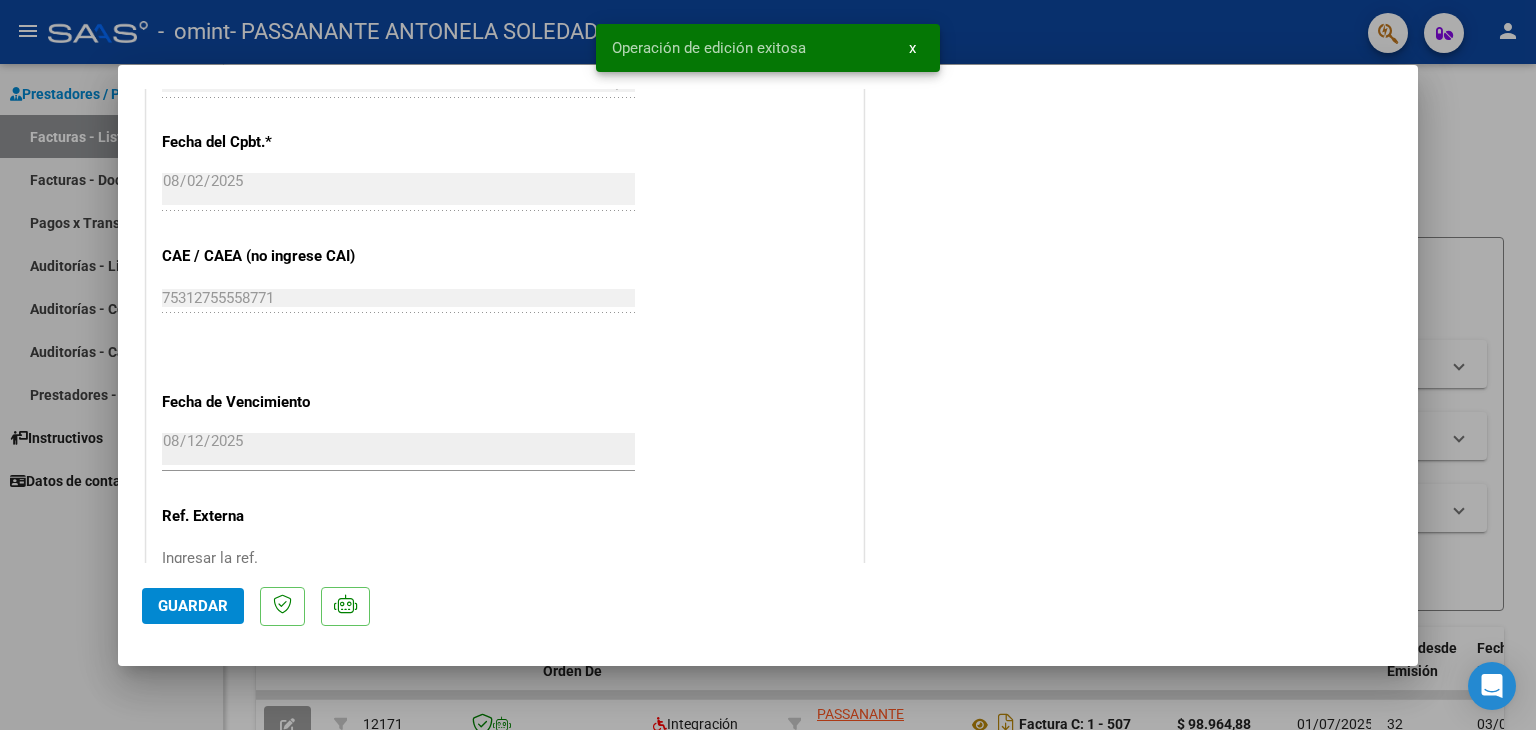 scroll, scrollTop: 1313, scrollLeft: 0, axis: vertical 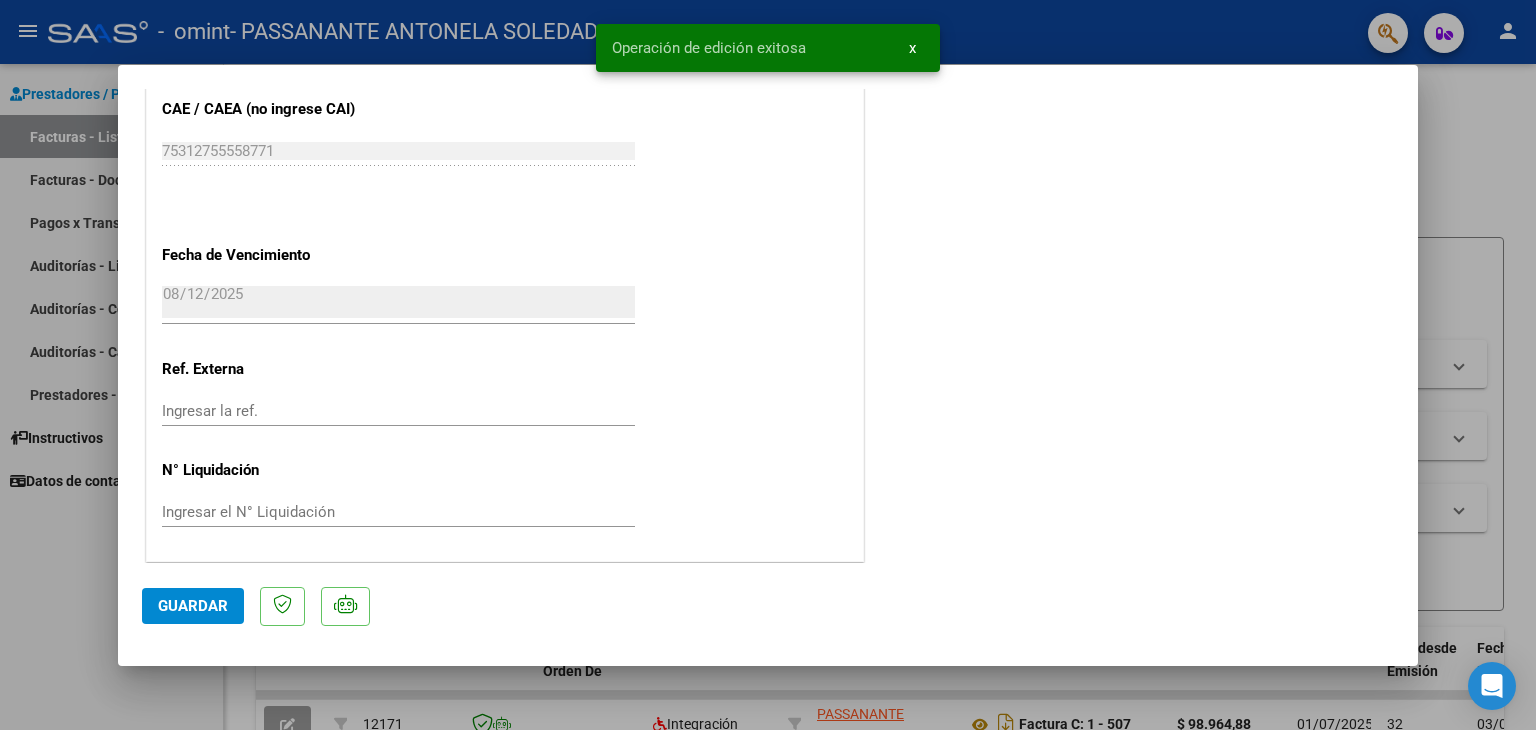 click at bounding box center (768, 365) 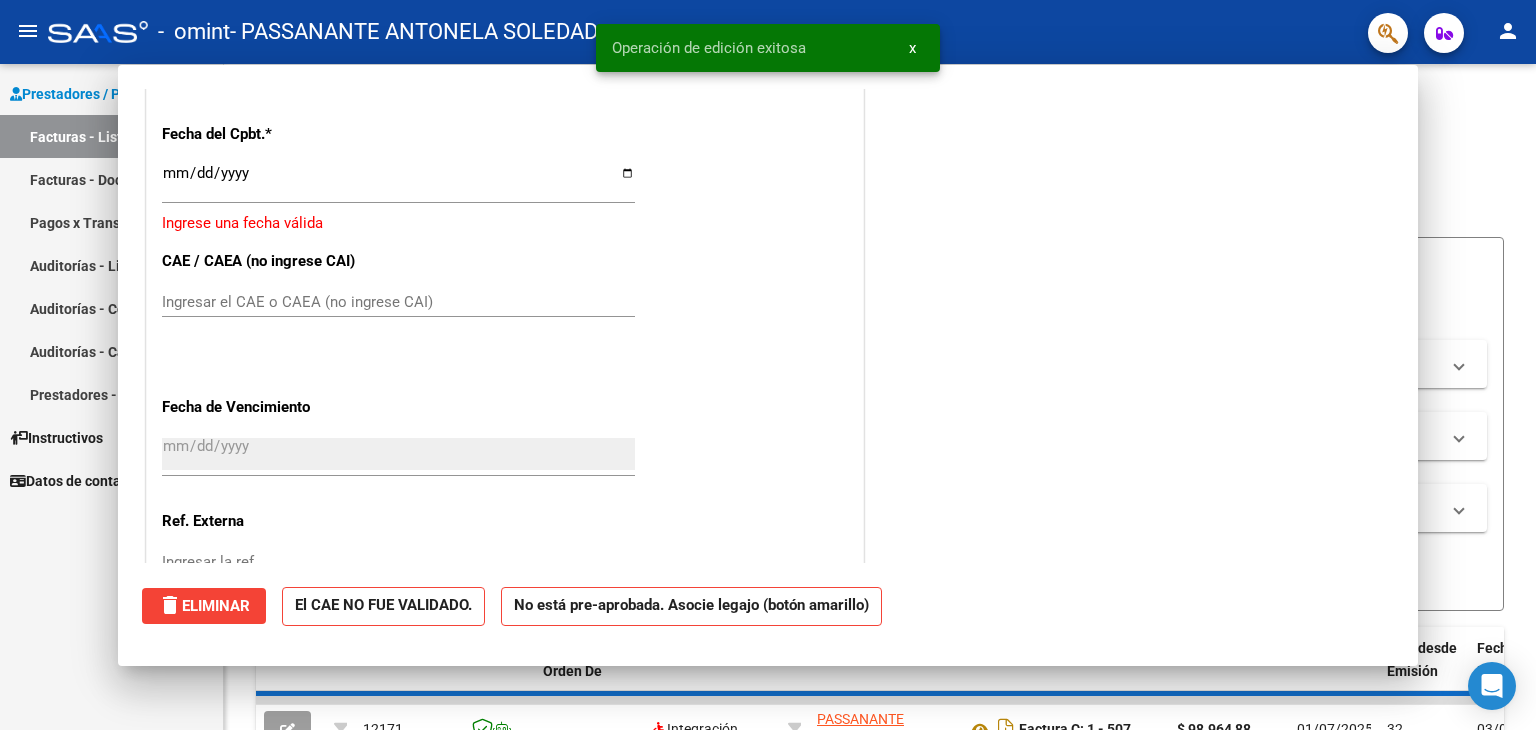 scroll, scrollTop: 1252, scrollLeft: 0, axis: vertical 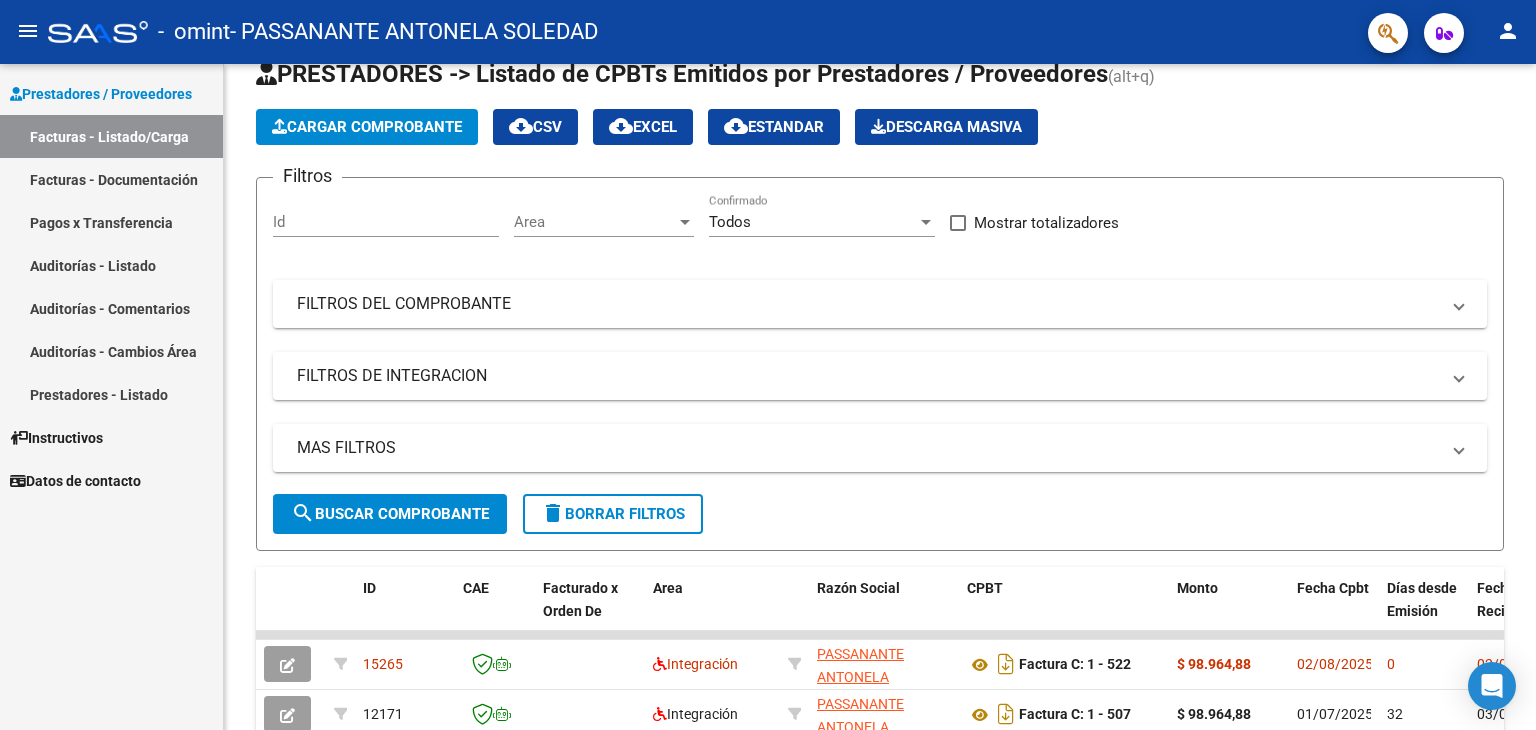 click on "Prestadores / Proveedores Facturas - Listado/Carga Facturas - Documentación Pagos x Transferencia Auditorías - Listado Auditorías - Comentarios Auditorías - Cambios Área Prestadores - Listado    Instructivos    Datos de contacto" at bounding box center [111, 397] 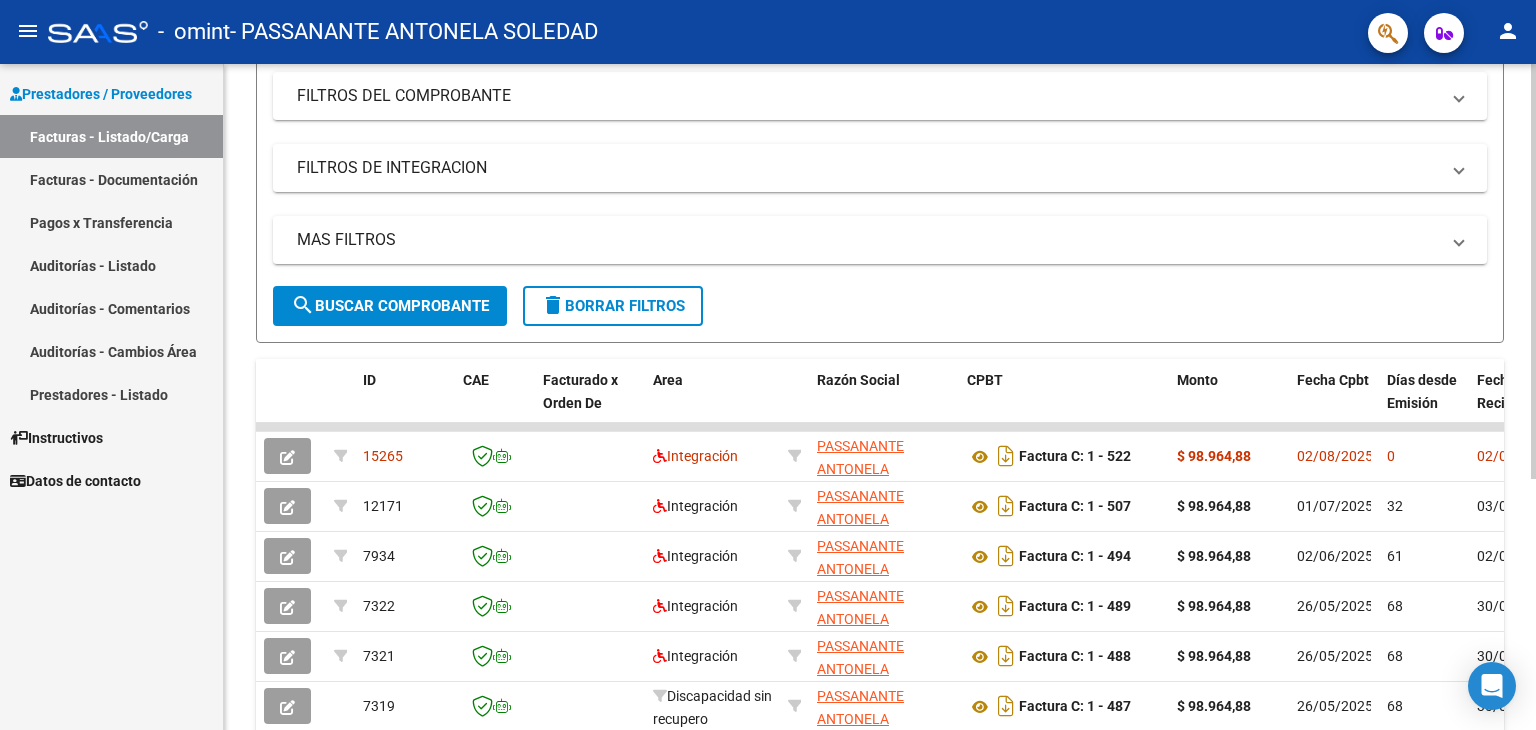 scroll, scrollTop: 272, scrollLeft: 0, axis: vertical 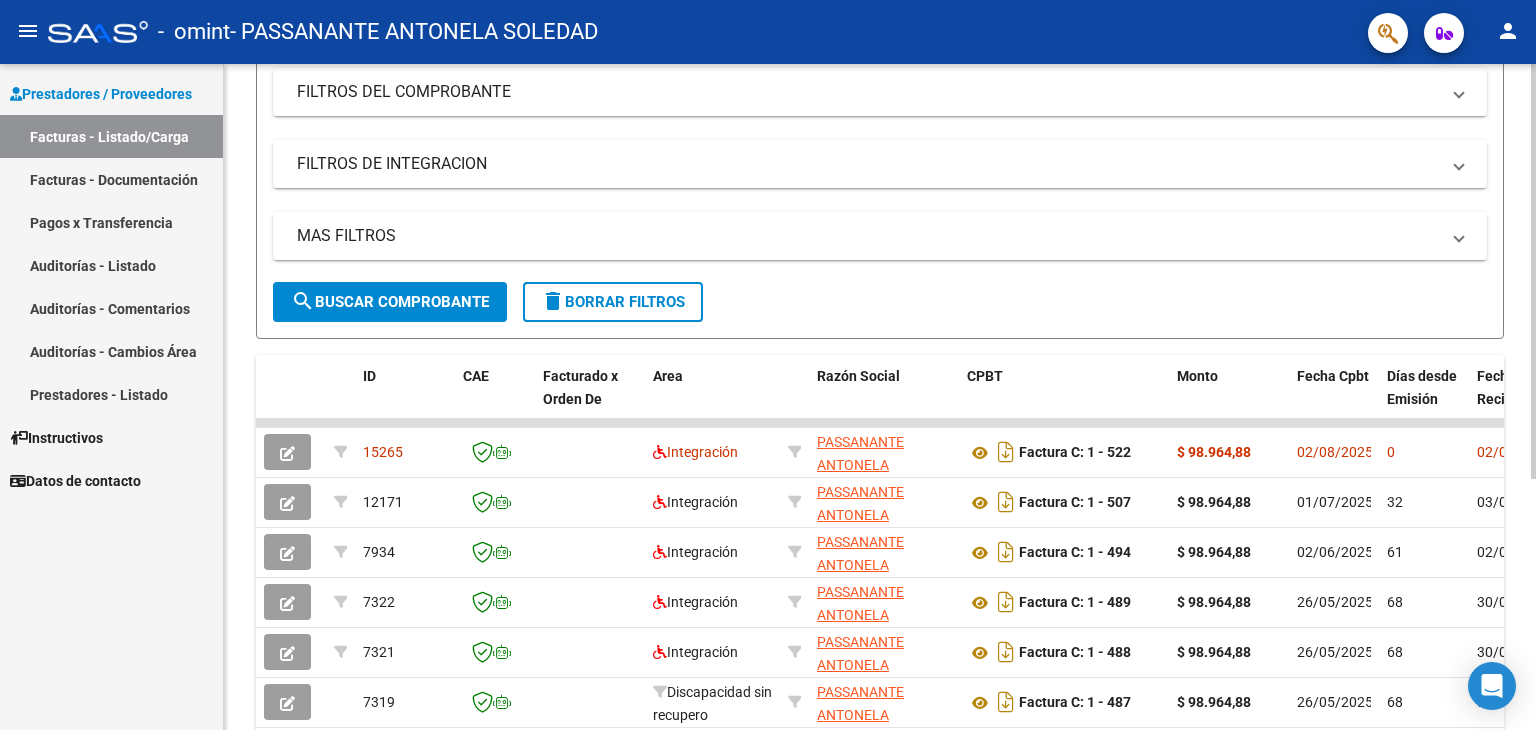click 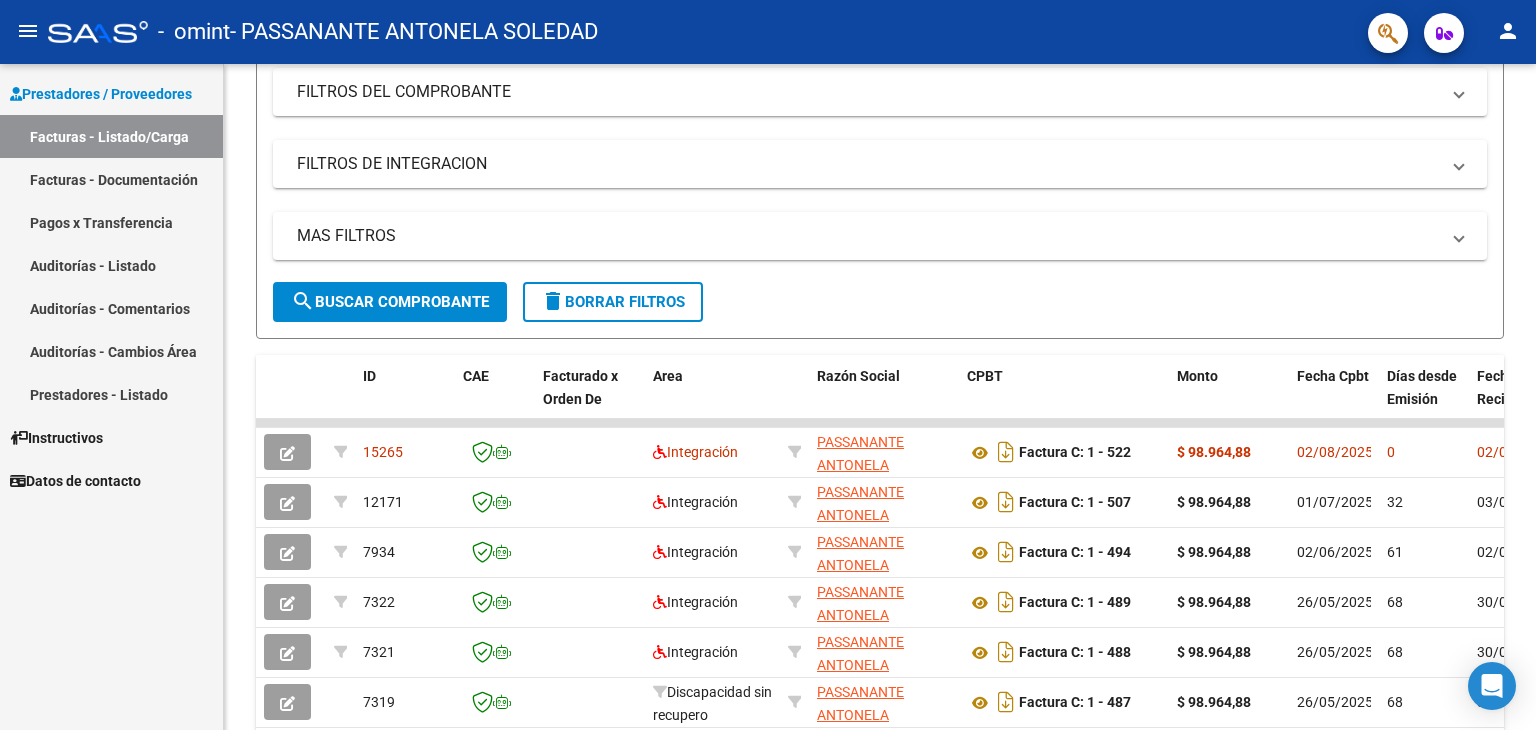 click on "Prestadores / Proveedores Facturas - Listado/Carga Facturas - Documentación Pagos x Transferencia Auditorías - Listado Auditorías - Comentarios Auditorías - Cambios Área Prestadores - Listado    Instructivos    Datos de contacto" at bounding box center (111, 397) 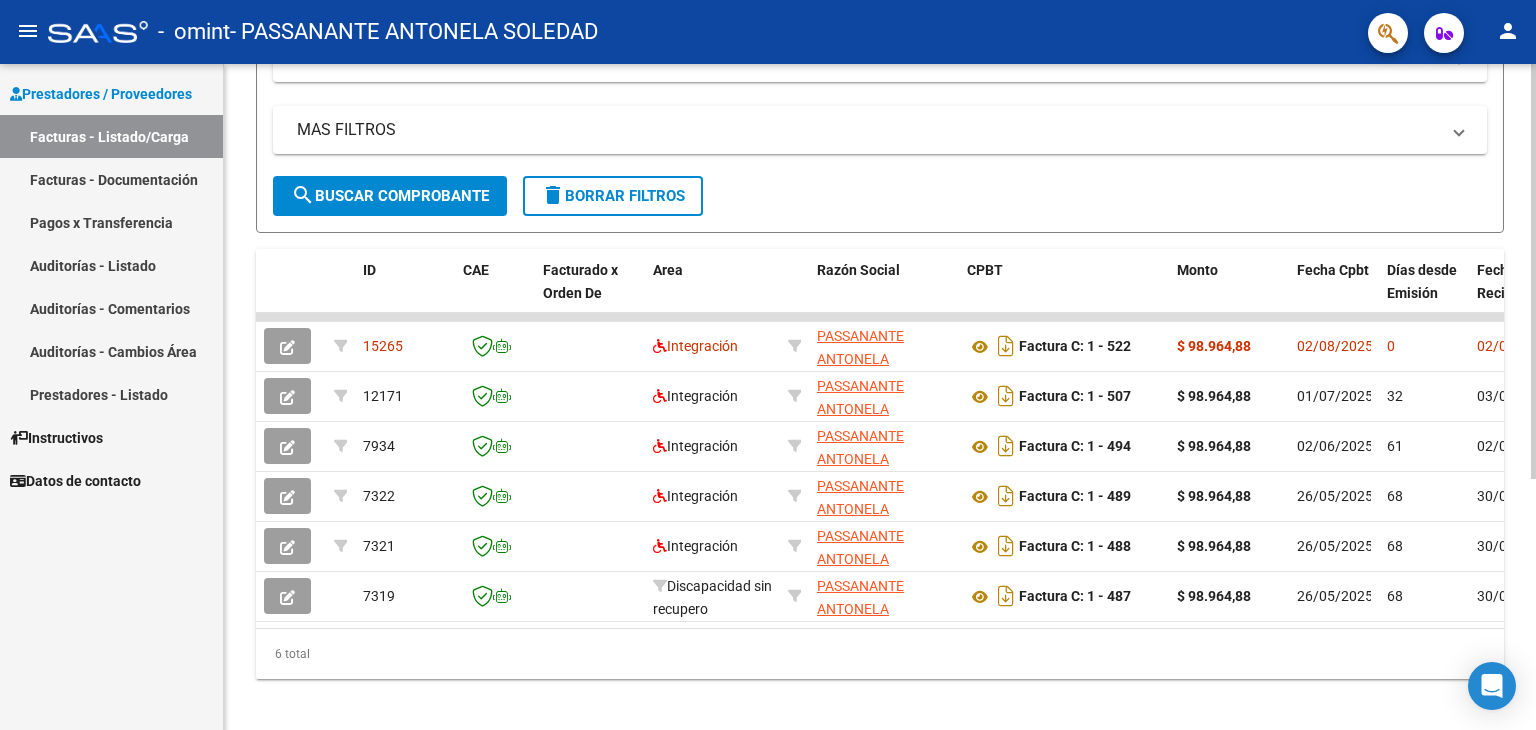scroll, scrollTop: 380, scrollLeft: 0, axis: vertical 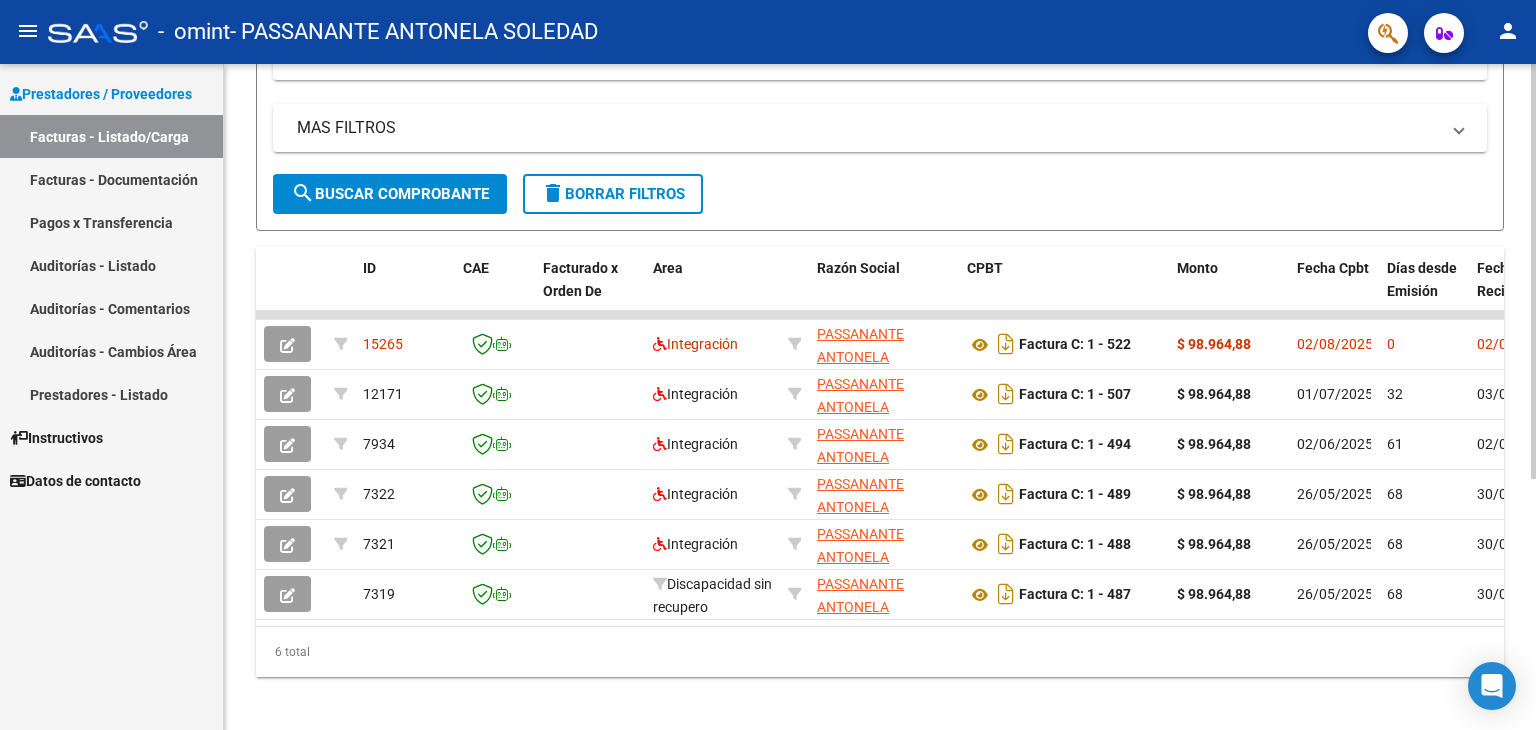 click 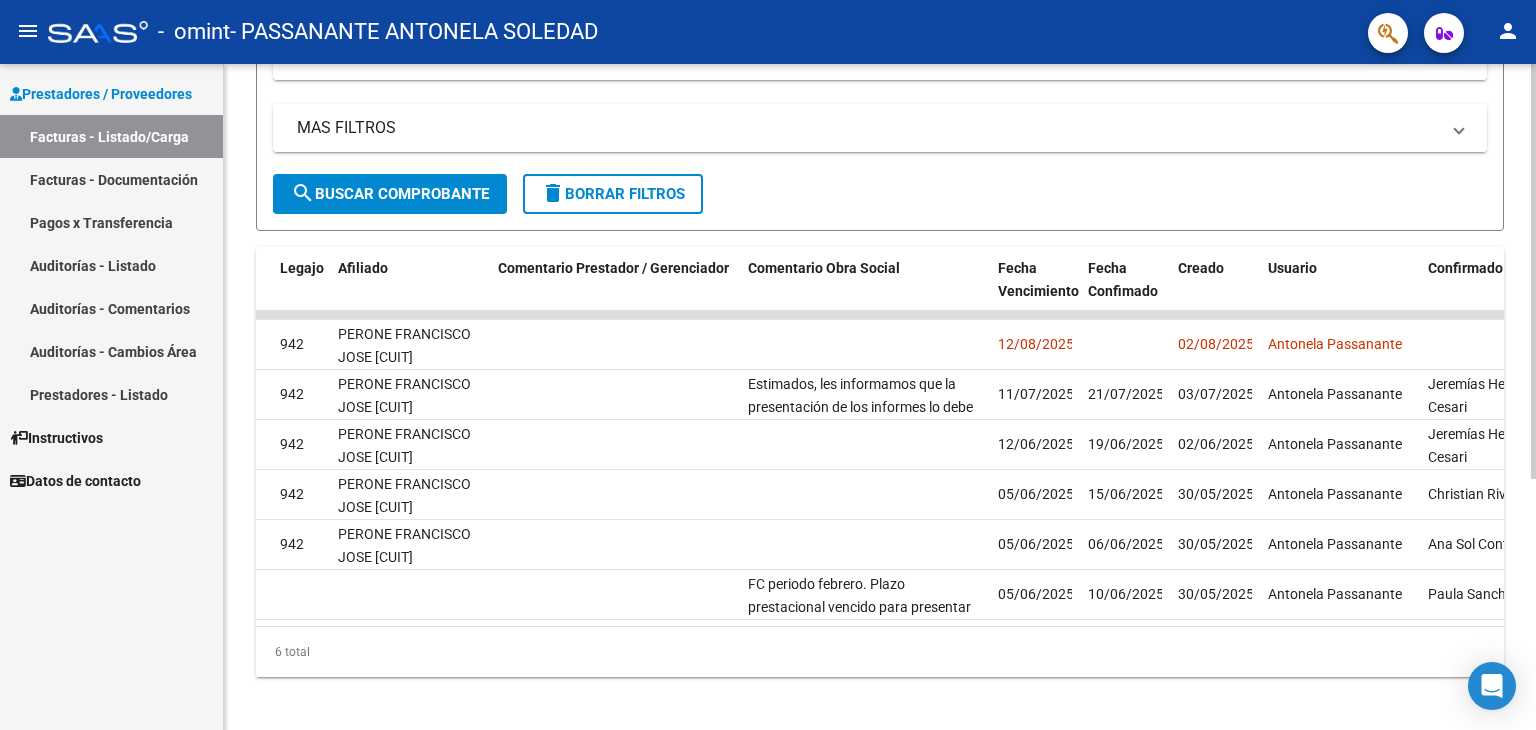 scroll, scrollTop: 0, scrollLeft: 2968, axis: horizontal 